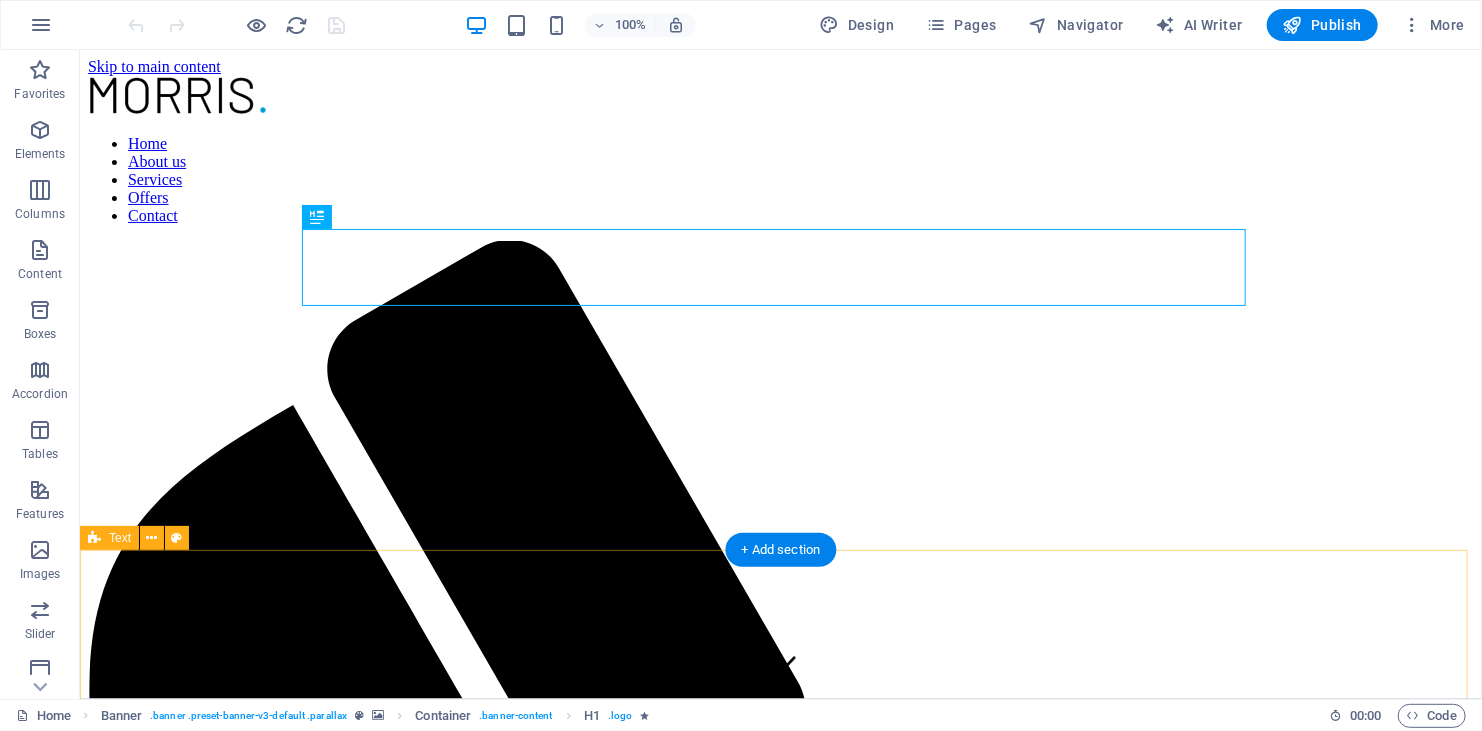 scroll, scrollTop: 0, scrollLeft: 0, axis: both 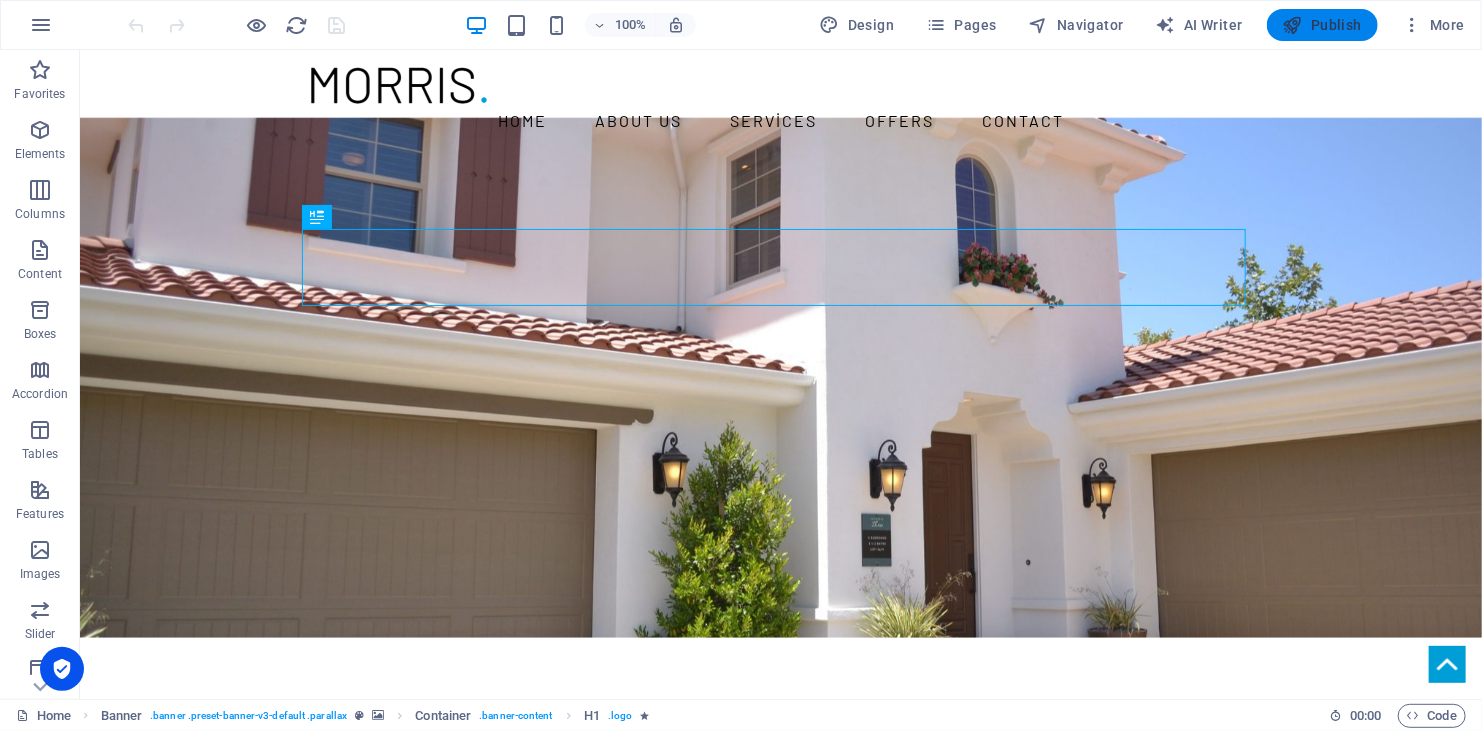 click on "Publish" at bounding box center (1322, 25) 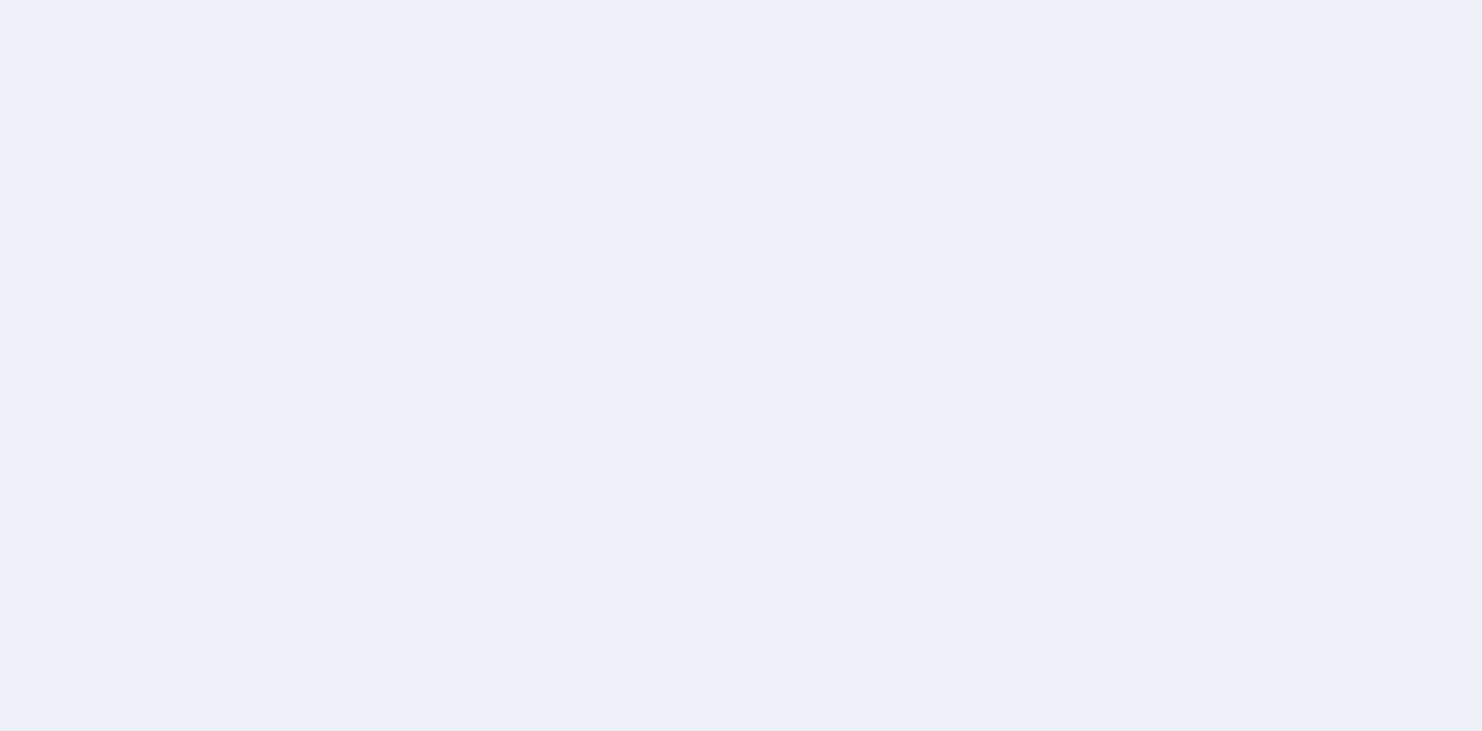 scroll, scrollTop: 0, scrollLeft: 0, axis: both 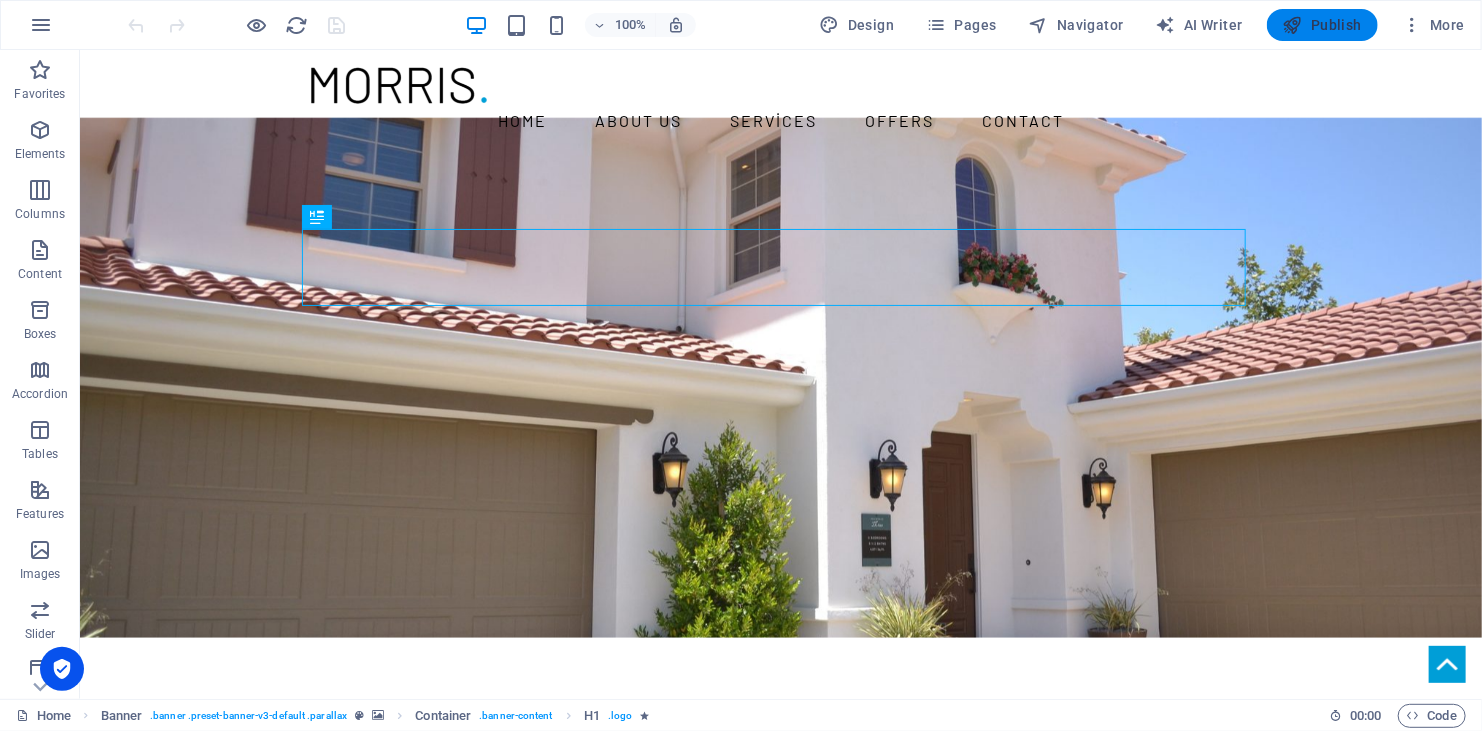 click on "Publish" at bounding box center (1322, 25) 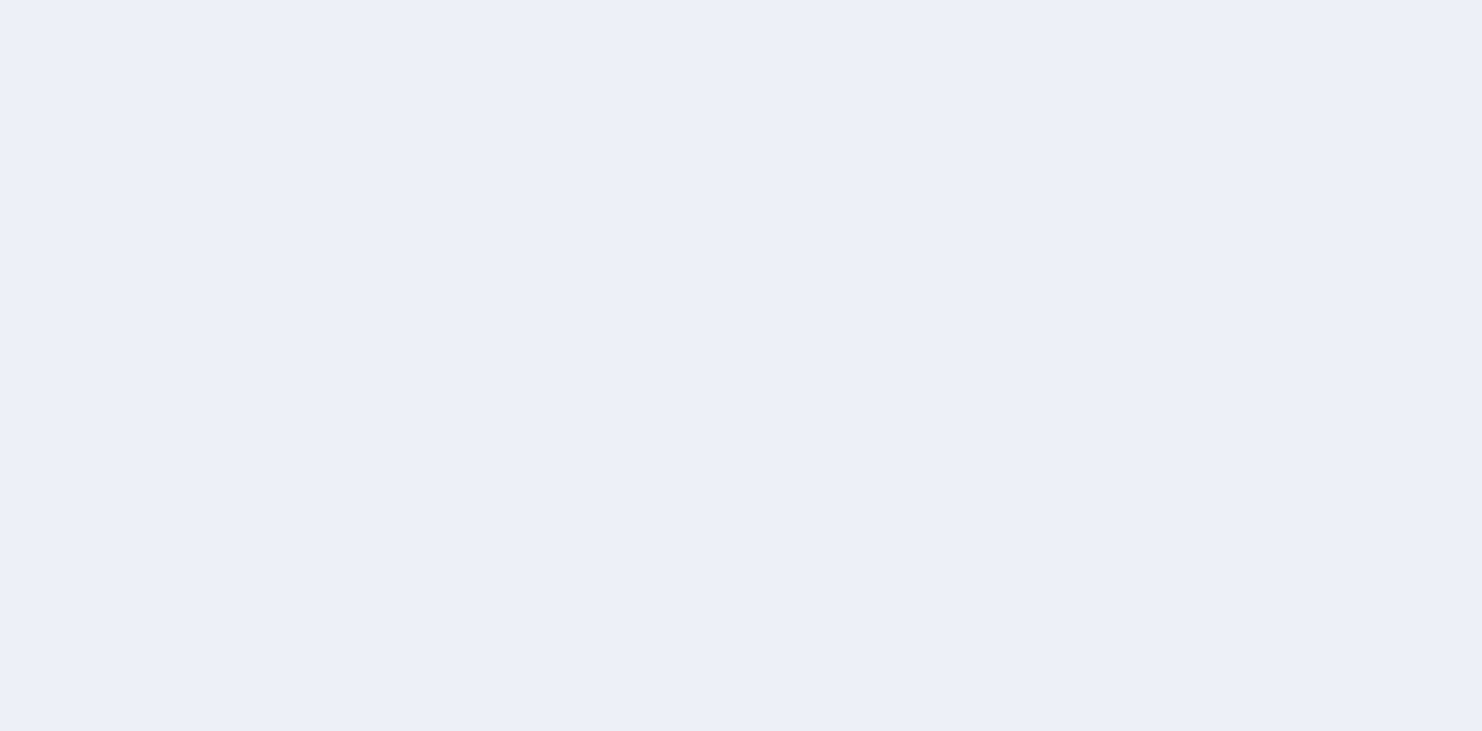 scroll, scrollTop: 0, scrollLeft: 0, axis: both 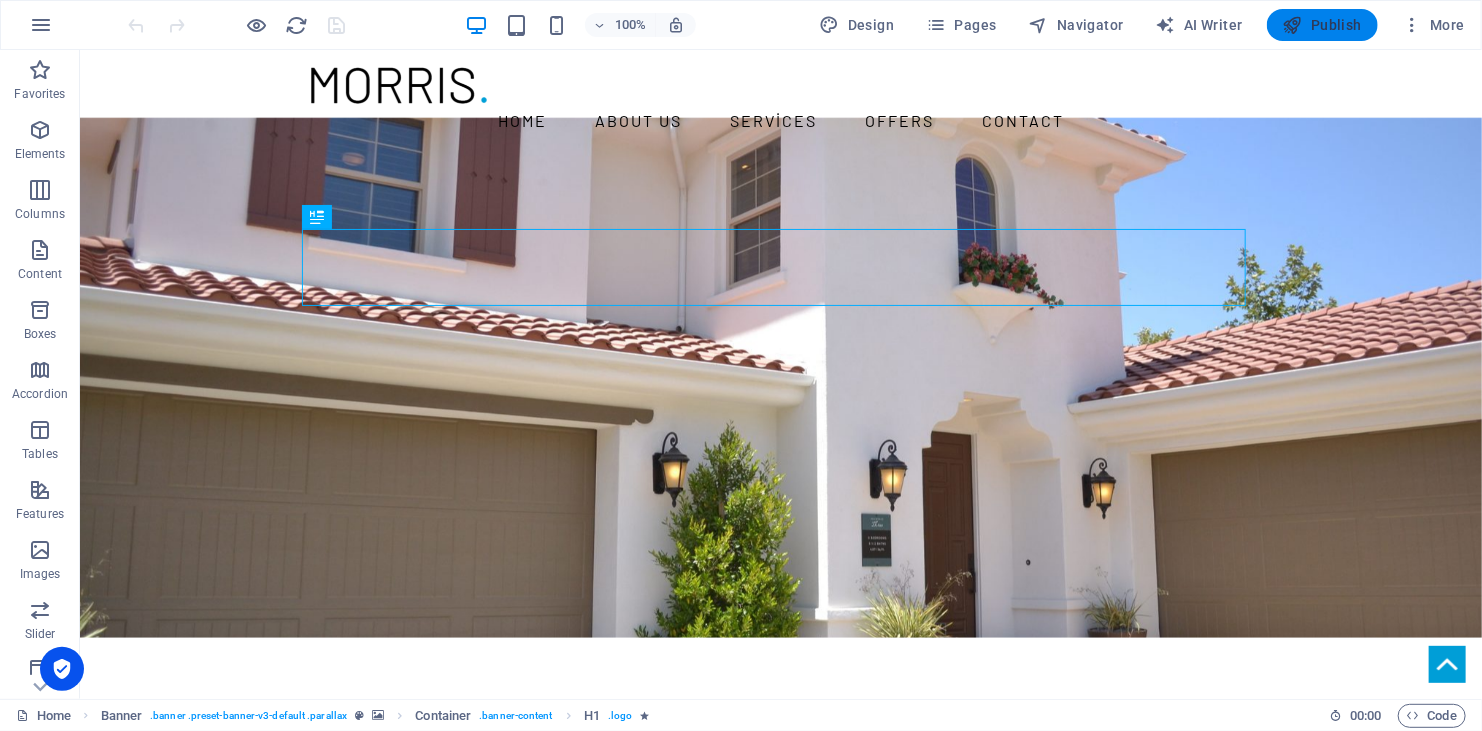click on "Publish" at bounding box center [1322, 25] 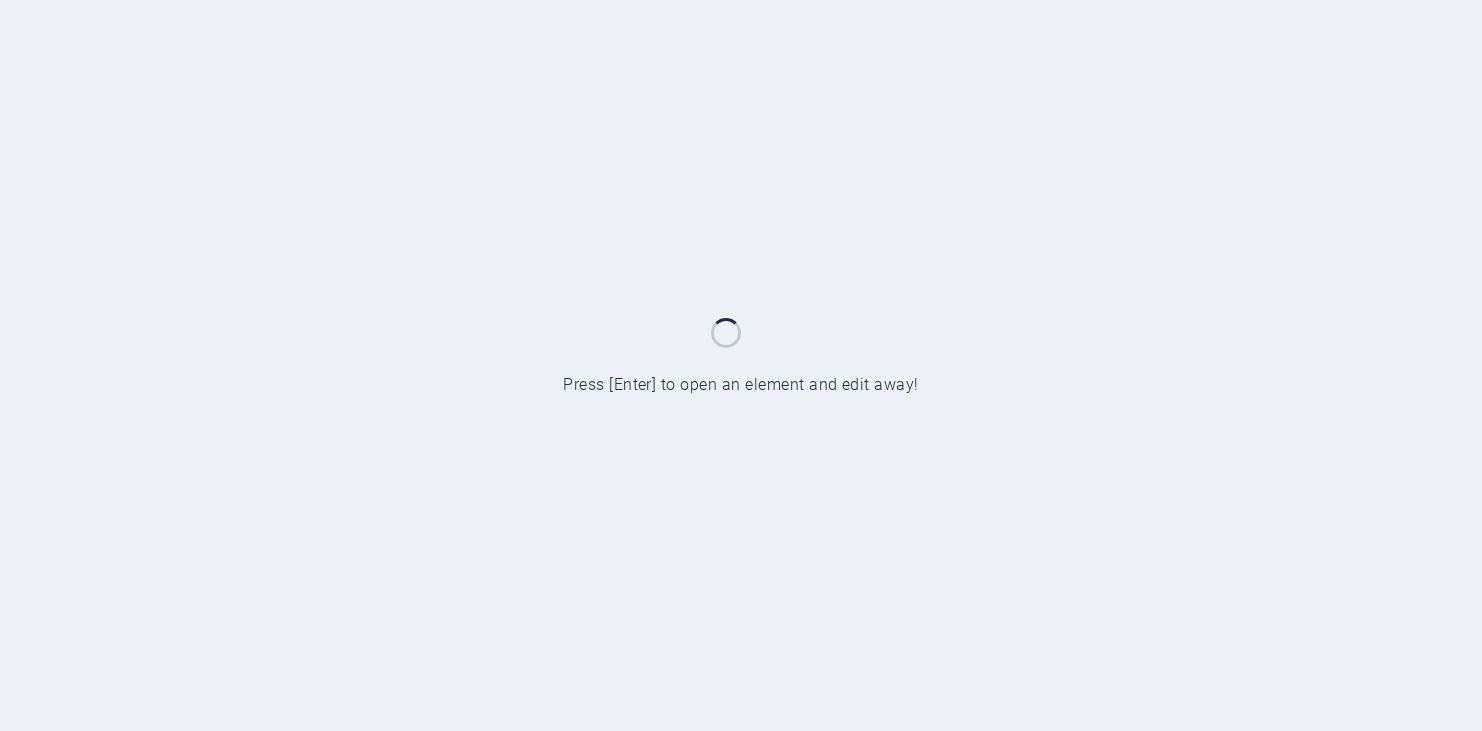 scroll, scrollTop: 0, scrollLeft: 0, axis: both 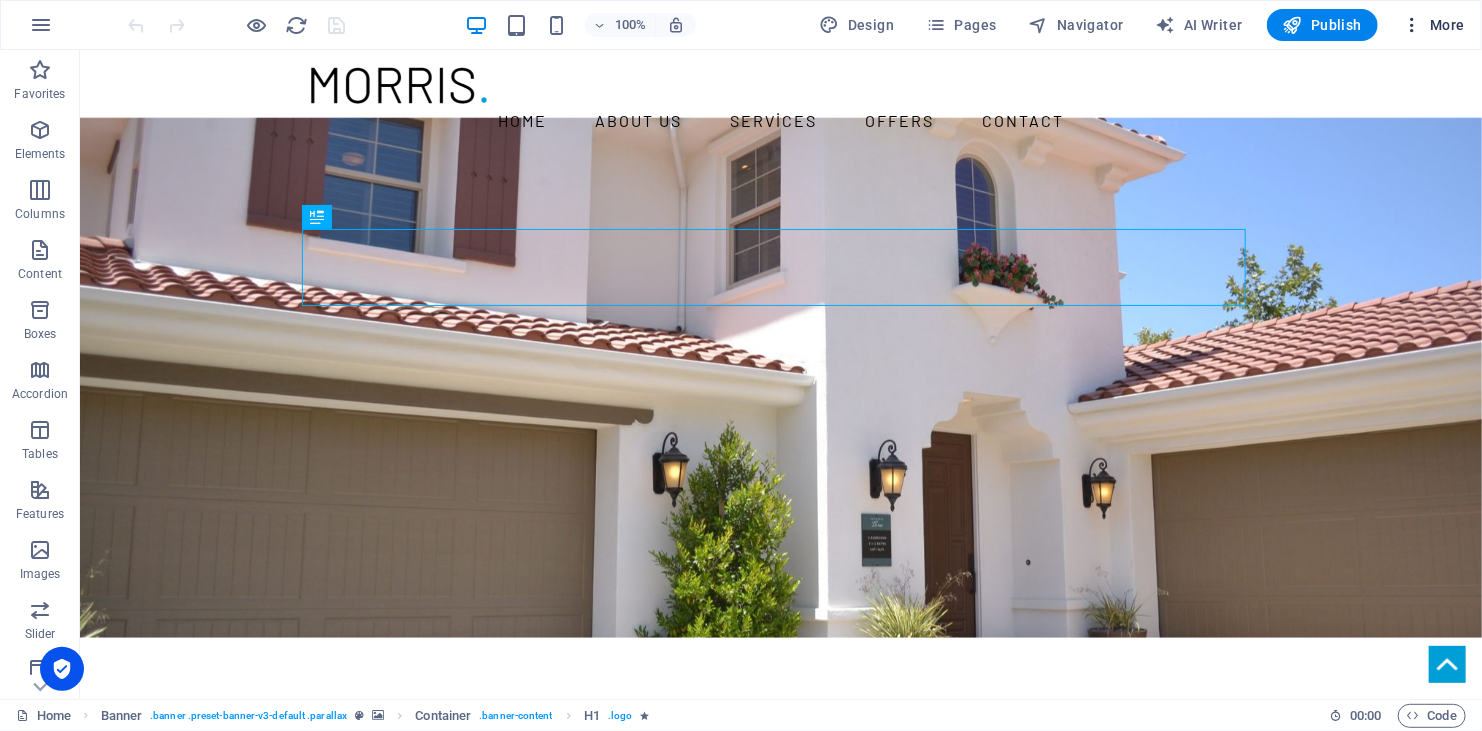 click on "More" at bounding box center (1433, 25) 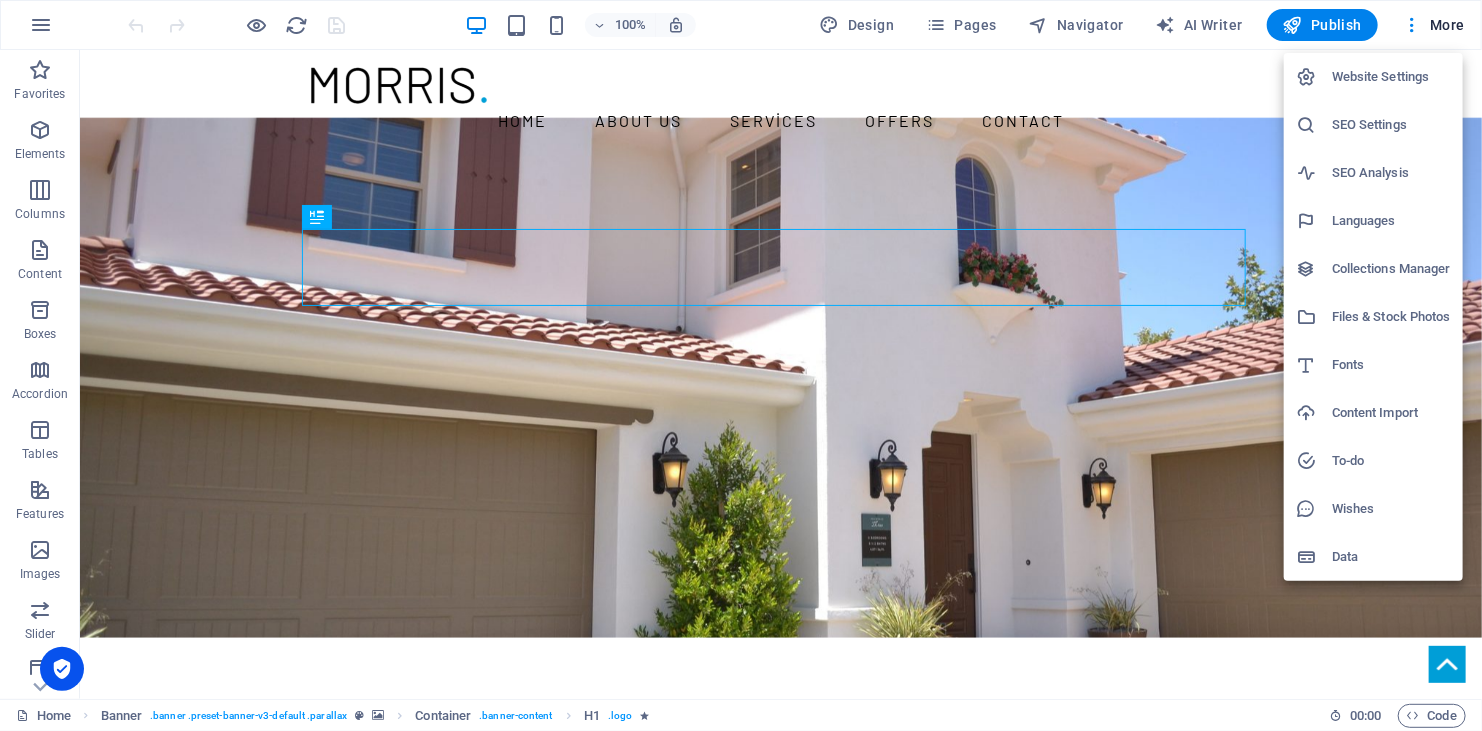 click on "Website Settings" at bounding box center (1391, 77) 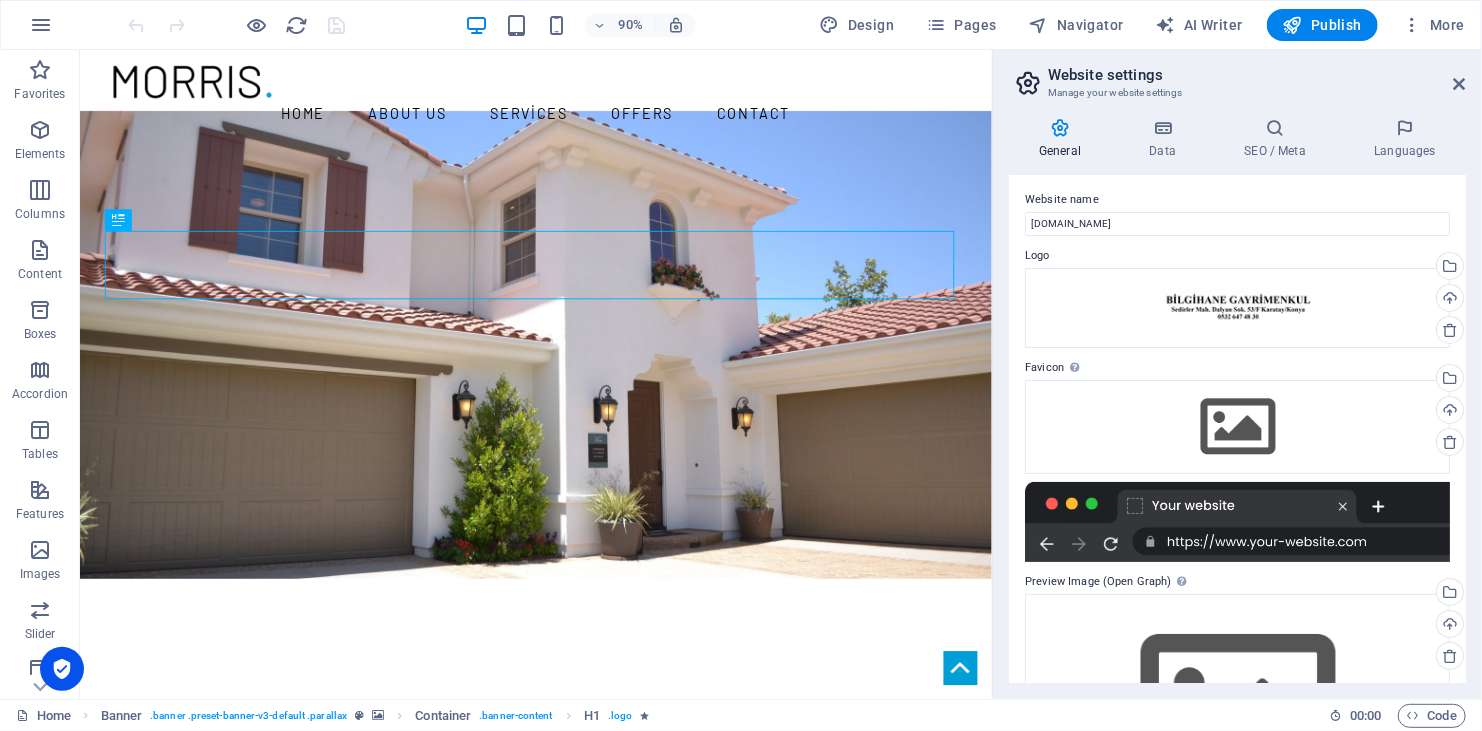 scroll, scrollTop: 0, scrollLeft: 0, axis: both 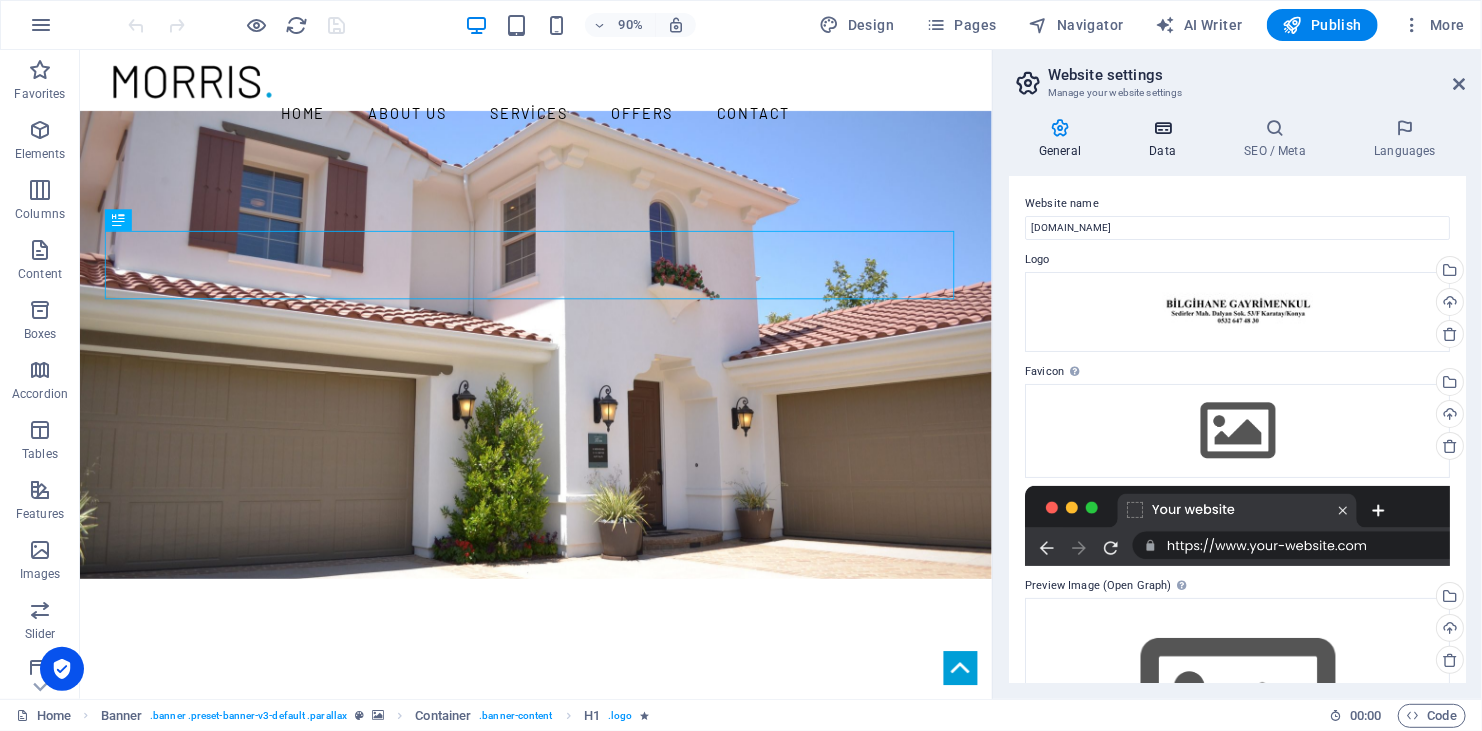 click at bounding box center (1162, 128) 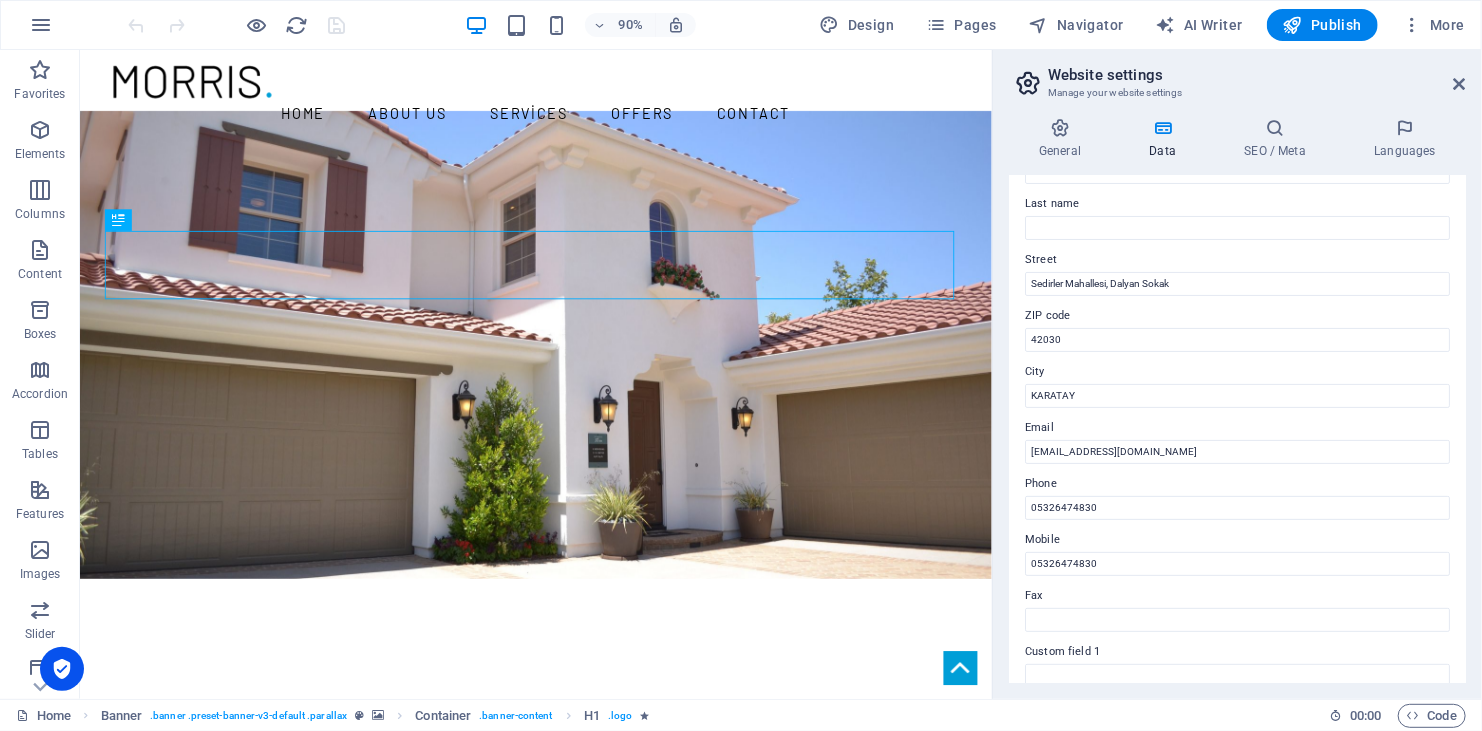 scroll, scrollTop: 0, scrollLeft: 0, axis: both 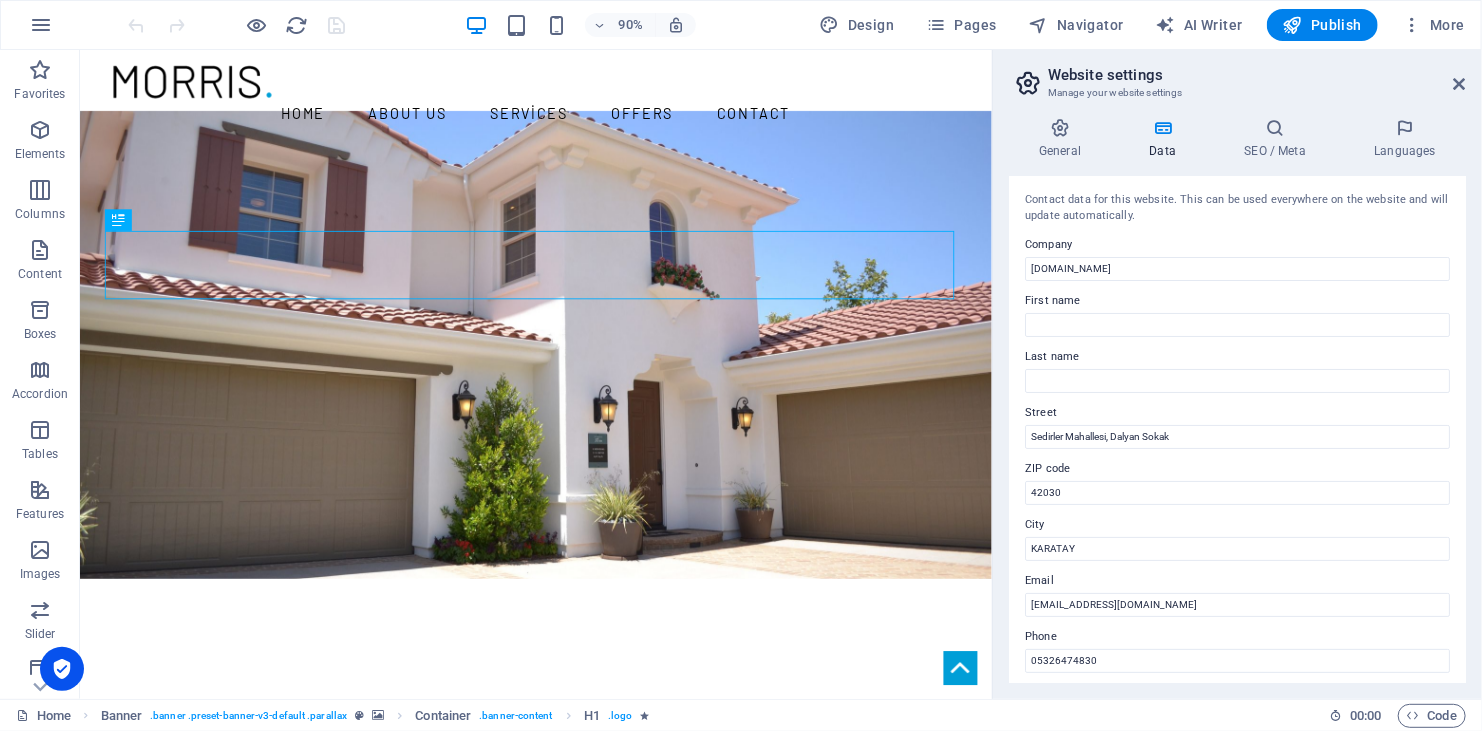 click on "General  Data  SEO / Meta  Languages Website name heryerdeemlak.com Logo Drag files here, click to choose files or select files from Files or our free stock photos & videos Select files from the file manager, stock photos, or upload file(s) Upload Favicon Set the favicon of your website here. A favicon is a small icon shown in the browser tab next to your website title. It helps visitors identify your website. Drag files here, click to choose files or select files from Files or our free stock photos & videos Select files from the file manager, stock photos, or upload file(s) Upload Preview Image (Open Graph) This image will be shown when the website is shared on social networks Drag files here, click to choose files or select files from Files or our free stock photos & videos Select files from the file manager, stock photos, or upload file(s) Upload Contact data for this website. This can be used everywhere on the website and will update automatically. Company heryerdeemlak.com First name Last name Street AI" at bounding box center (1237, 400) 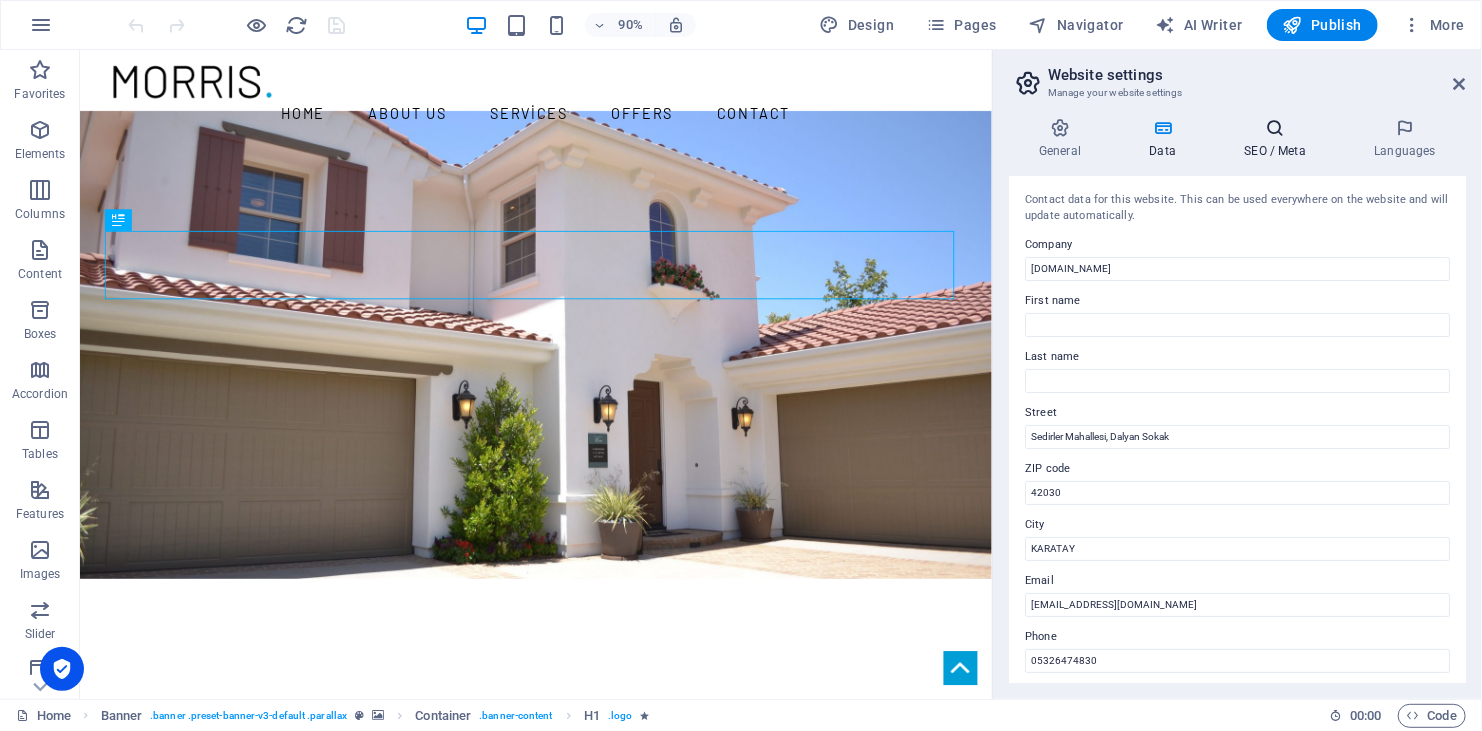 click on "SEO / Meta" at bounding box center (1279, 139) 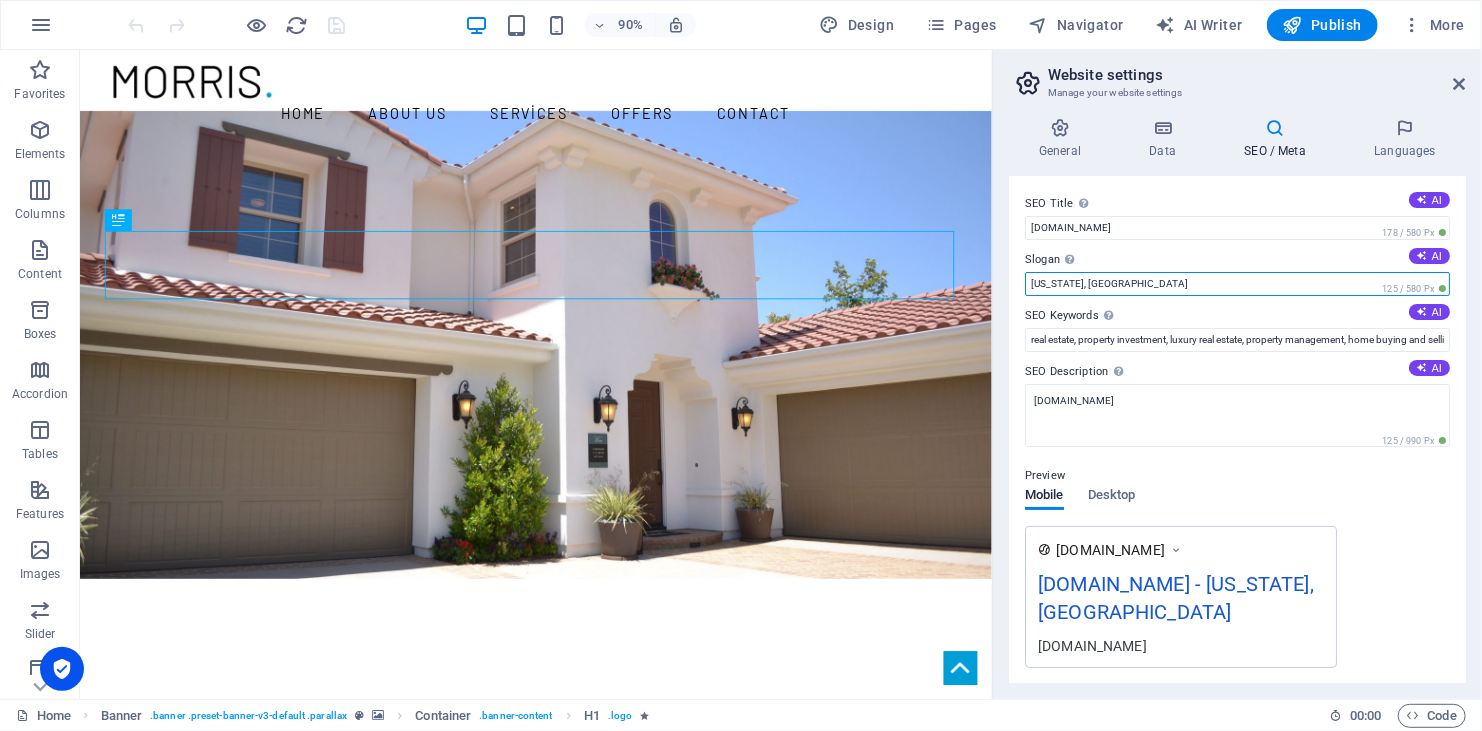 drag, startPoint x: 1104, startPoint y: 287, endPoint x: 1019, endPoint y: 286, distance: 85.00588 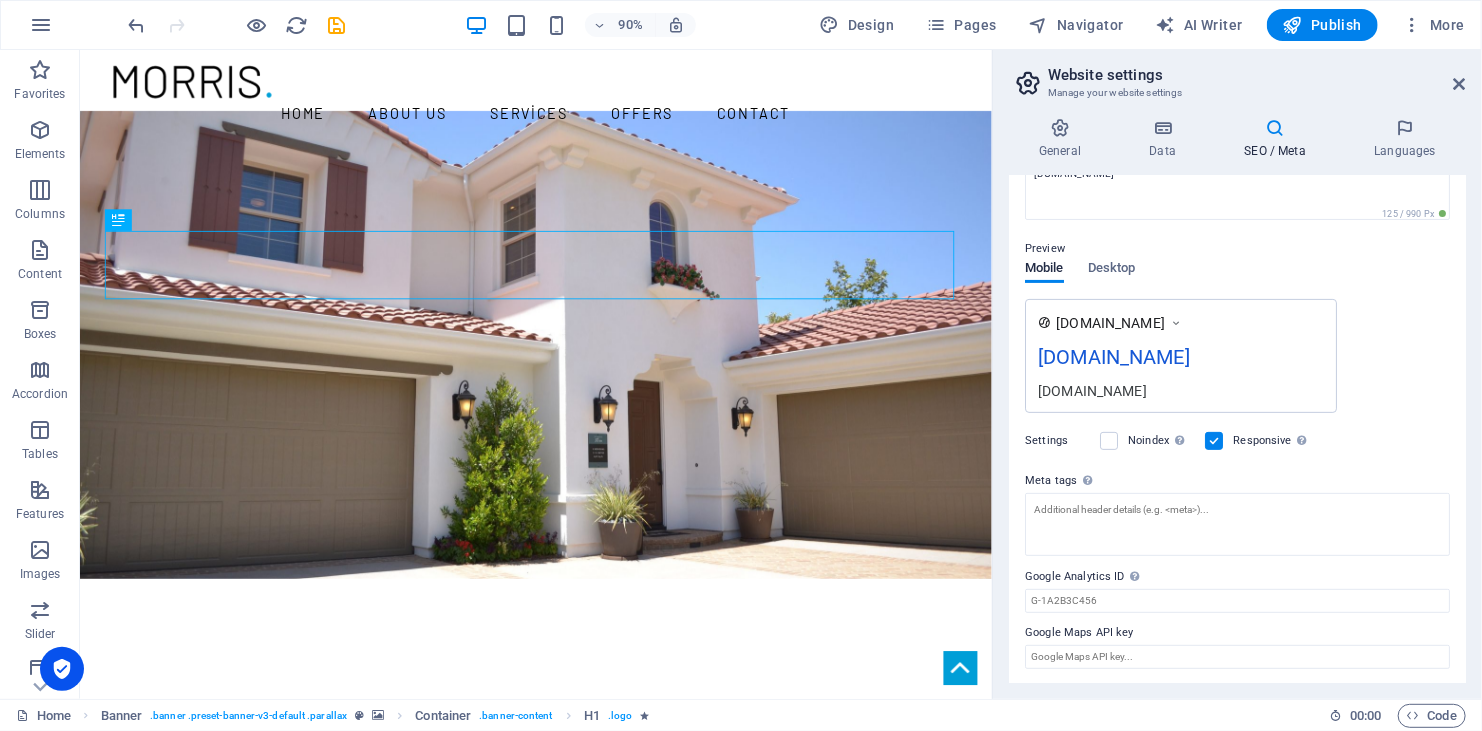 scroll, scrollTop: 0, scrollLeft: 0, axis: both 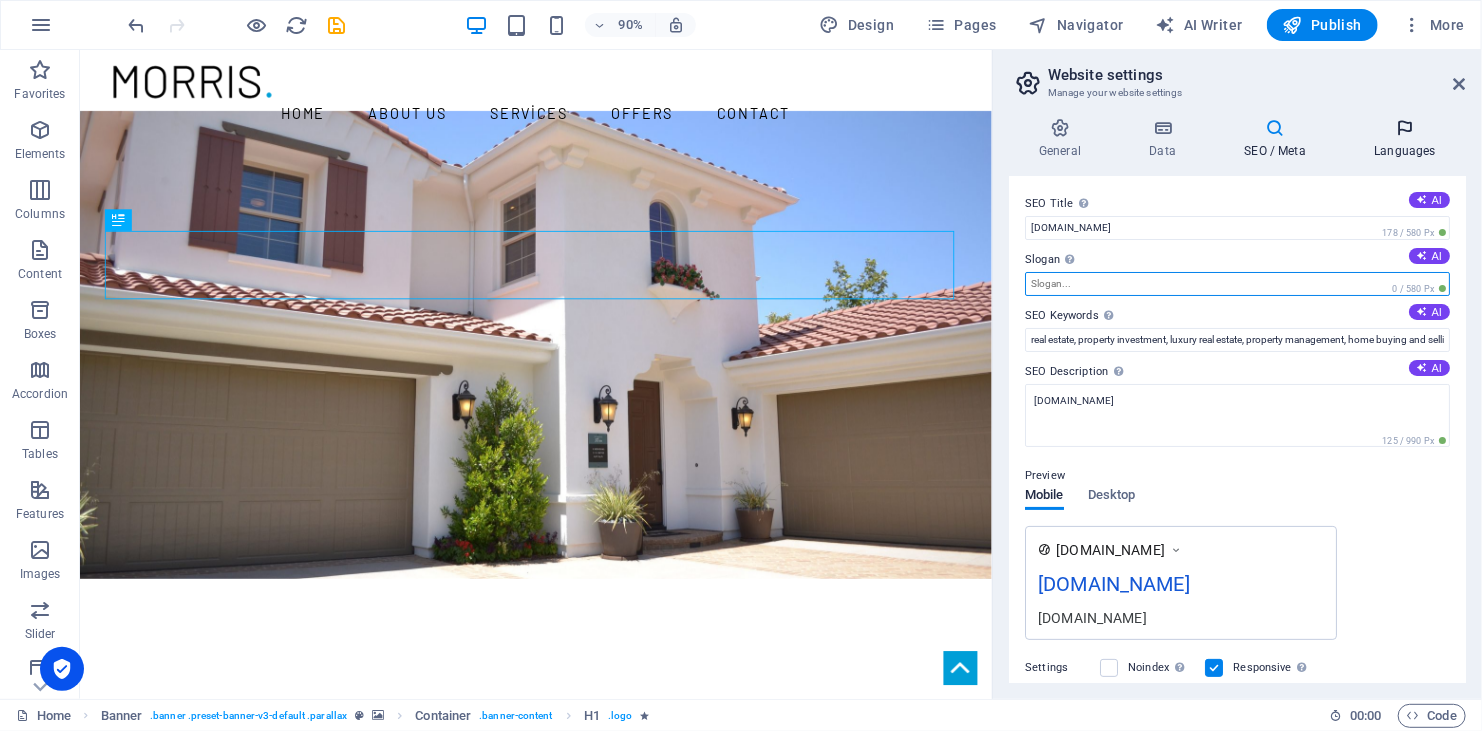 type 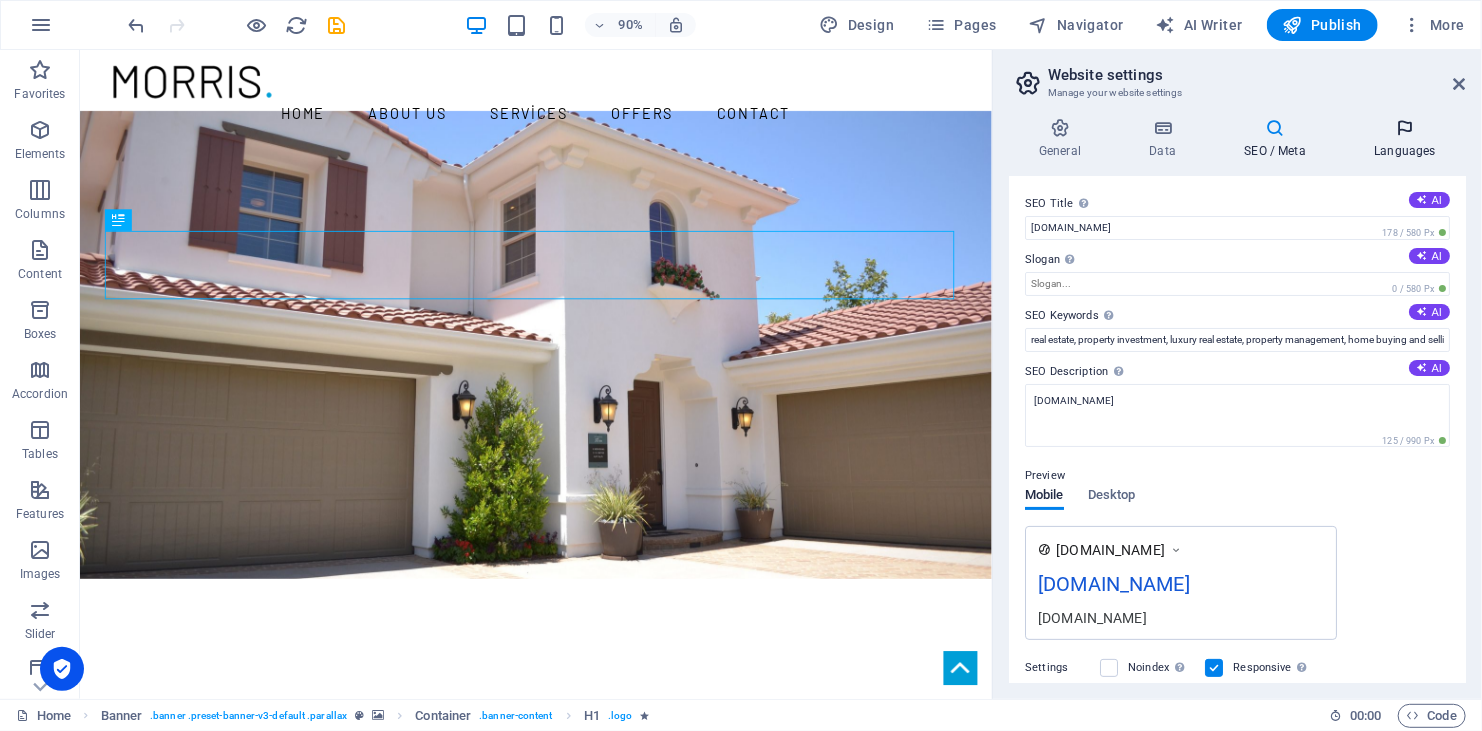 click on "Languages" at bounding box center [1405, 139] 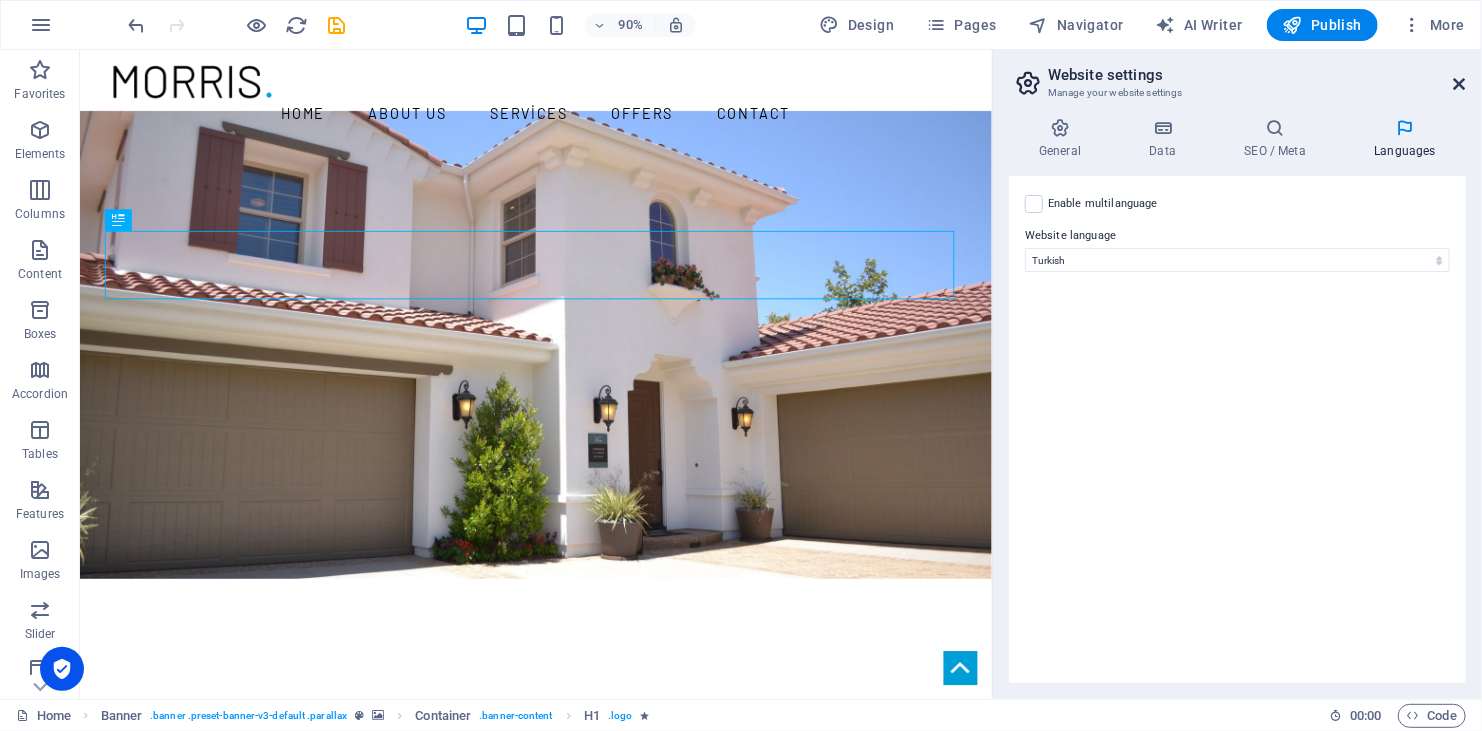 drag, startPoint x: 1457, startPoint y: 84, endPoint x: 1350, endPoint y: 35, distance: 117.68602 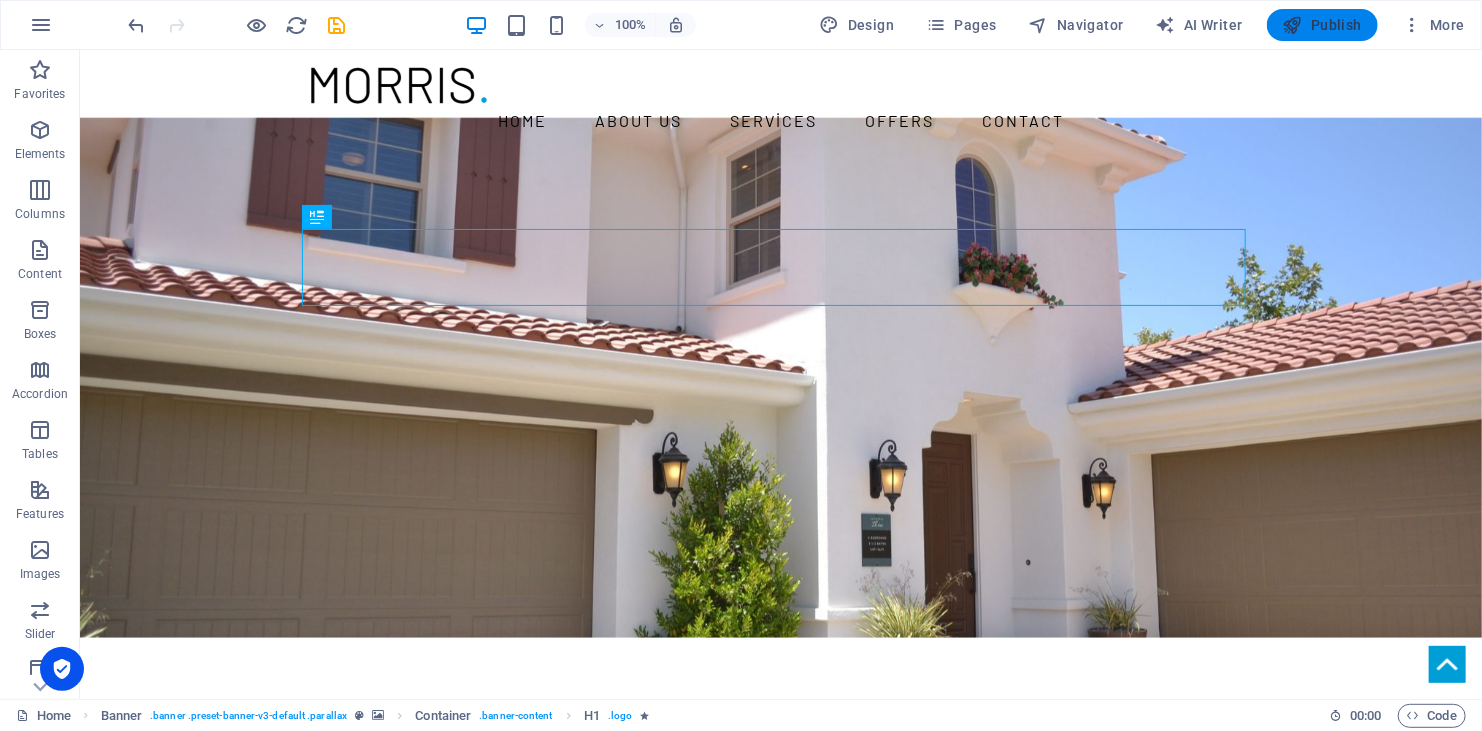 click on "Publish" at bounding box center [1322, 25] 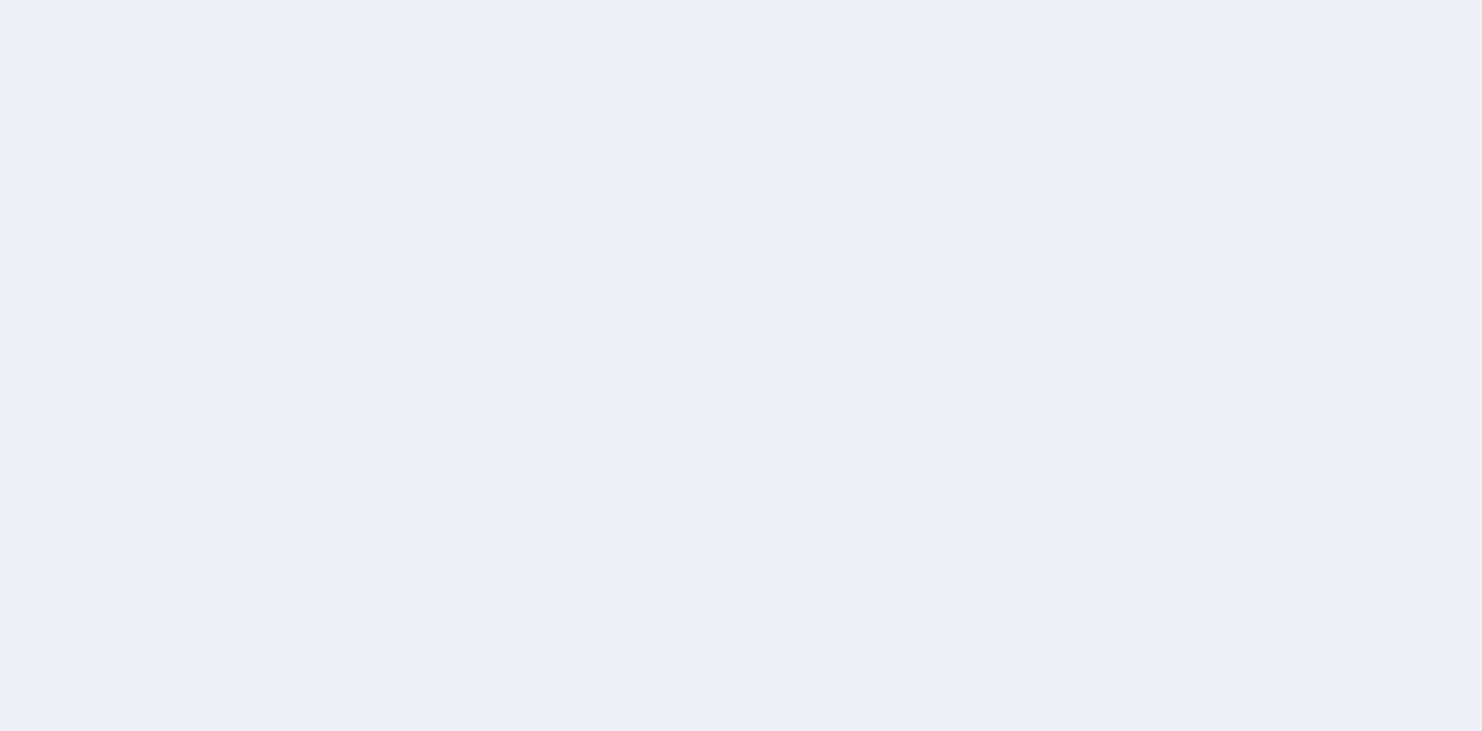 scroll, scrollTop: 0, scrollLeft: 0, axis: both 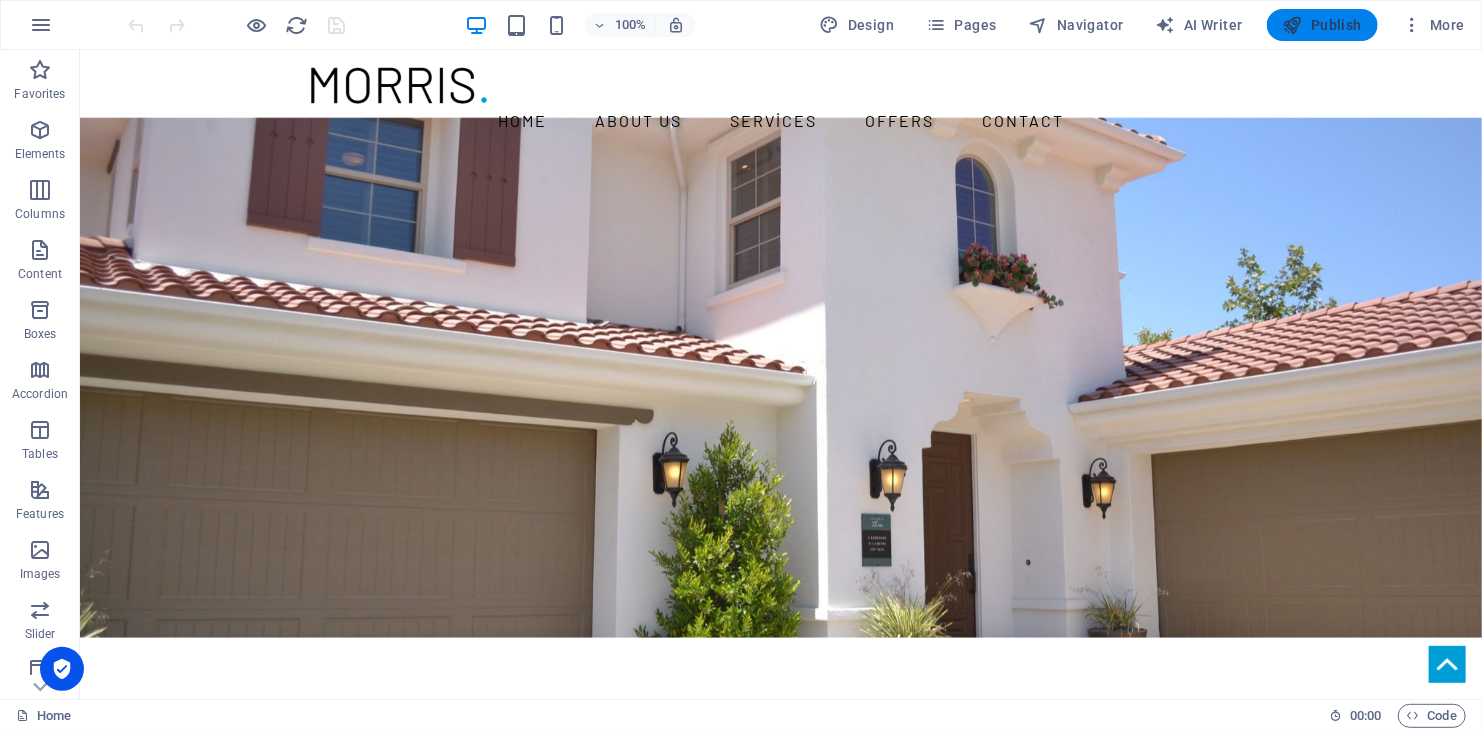 drag, startPoint x: 1328, startPoint y: 21, endPoint x: 1255, endPoint y: 95, distance: 103.947105 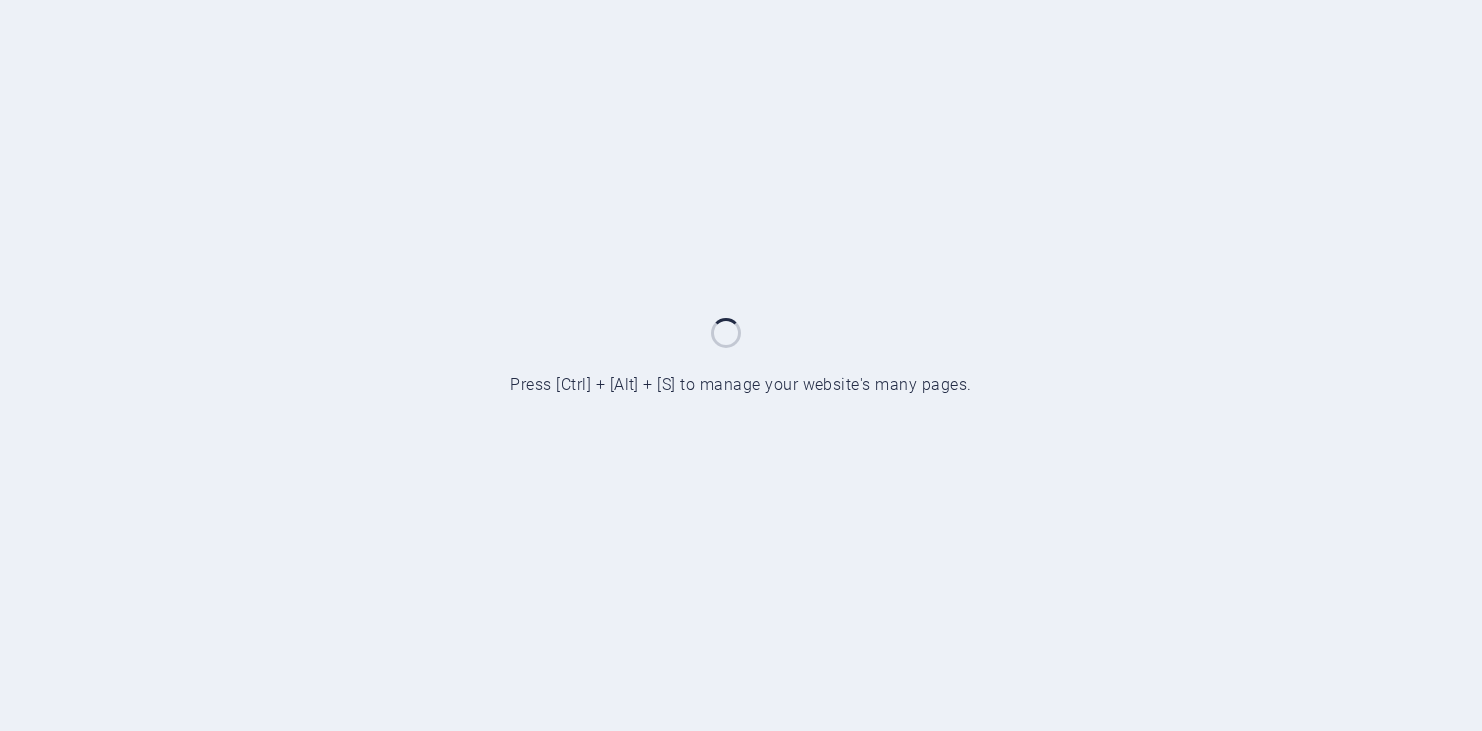 scroll, scrollTop: 0, scrollLeft: 0, axis: both 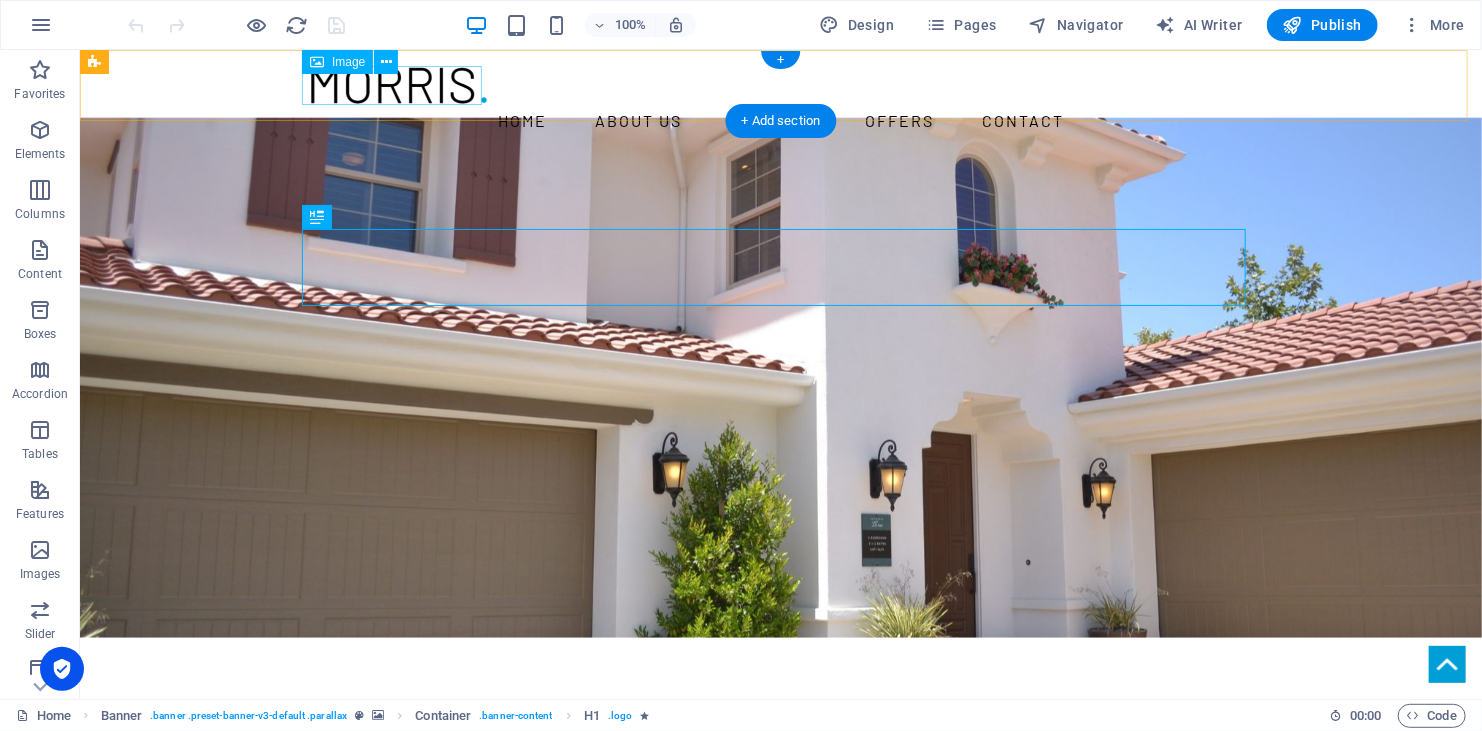 click at bounding box center [780, 84] 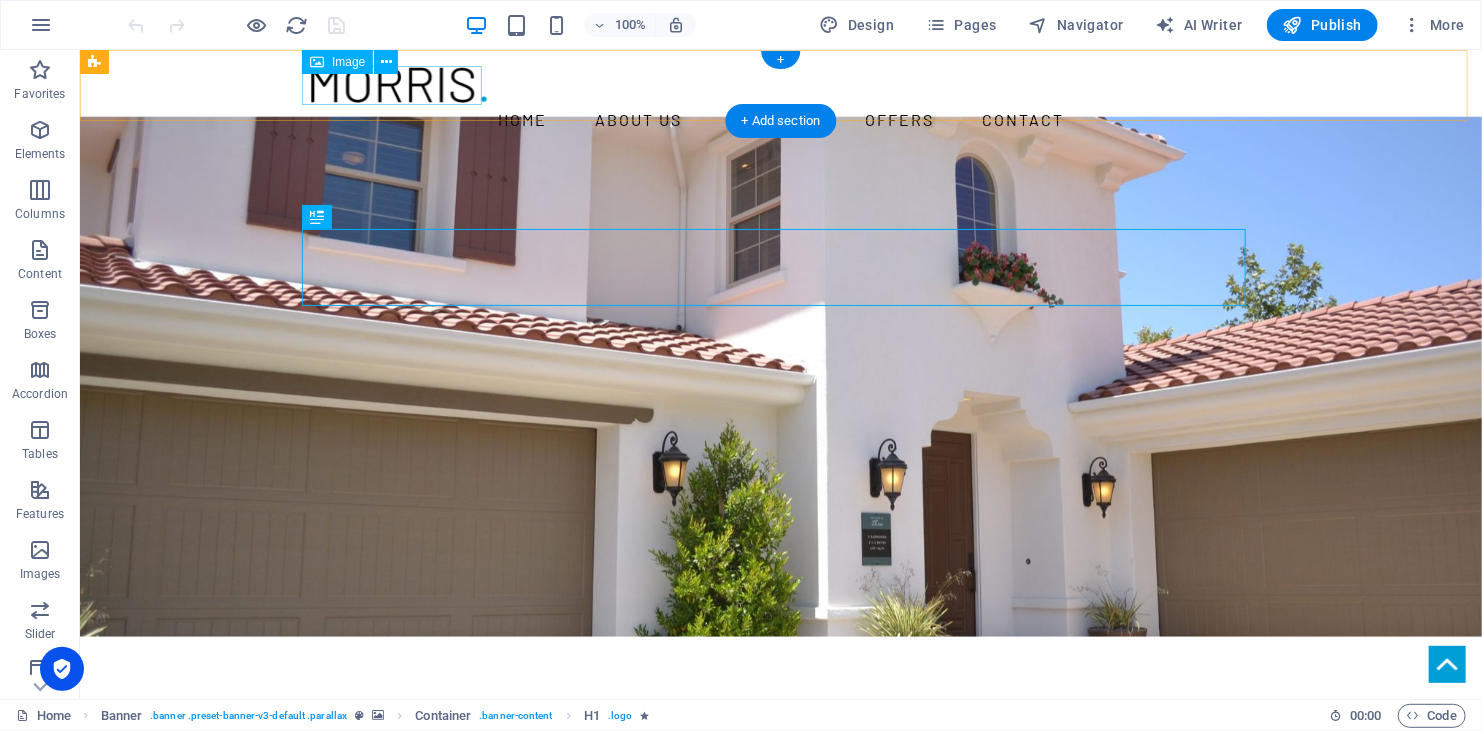select on "px" 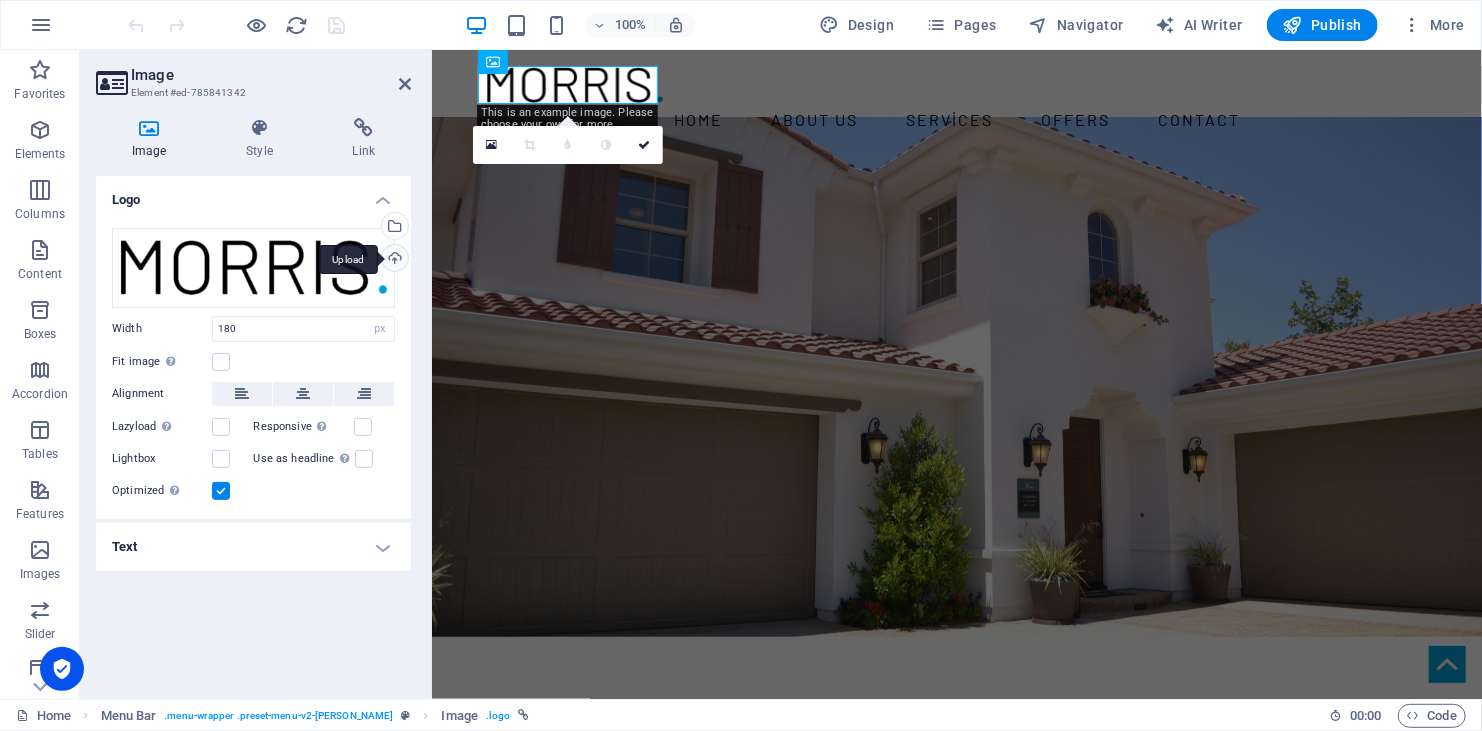 click on "Upload" at bounding box center [393, 260] 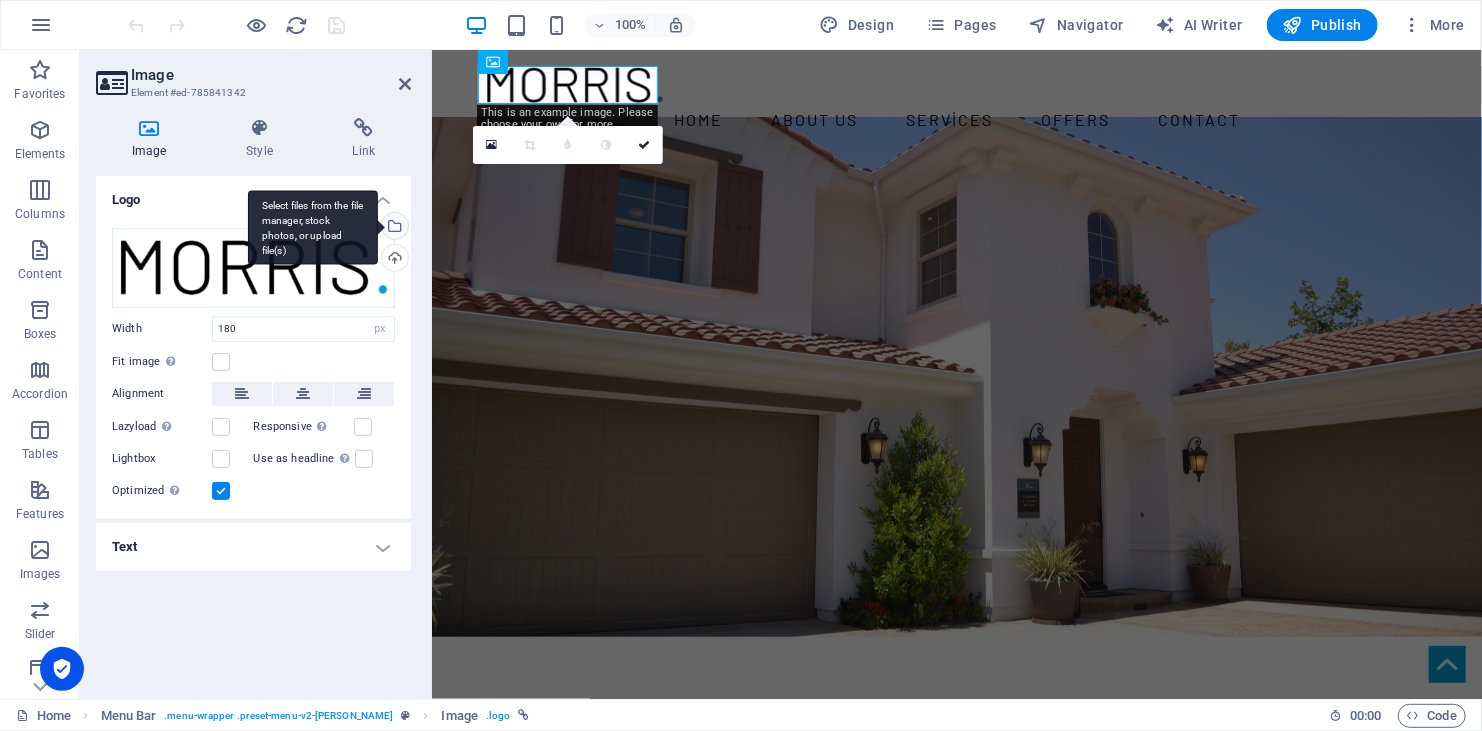 click on "Select files from the file manager, stock photos, or upload file(s)" at bounding box center (393, 228) 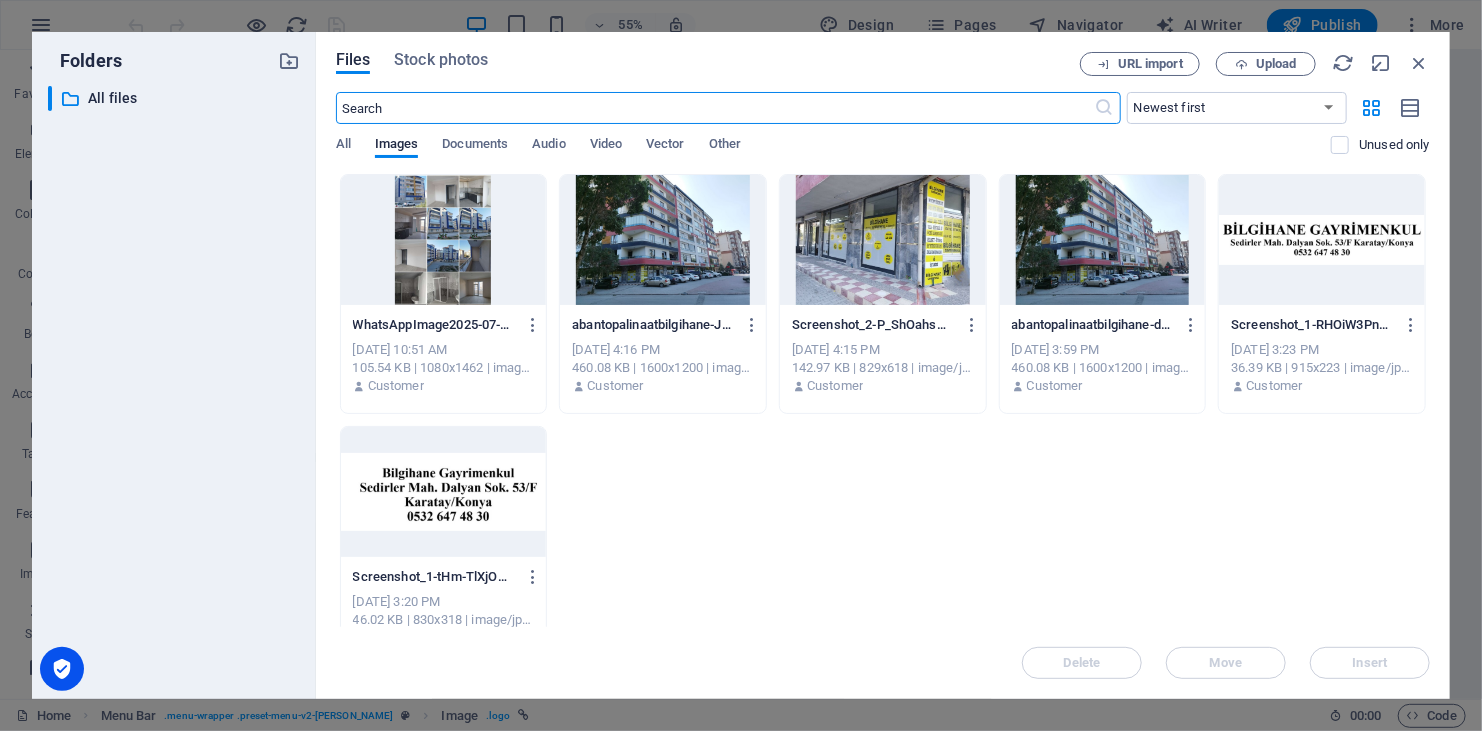 click at bounding box center [1322, 240] 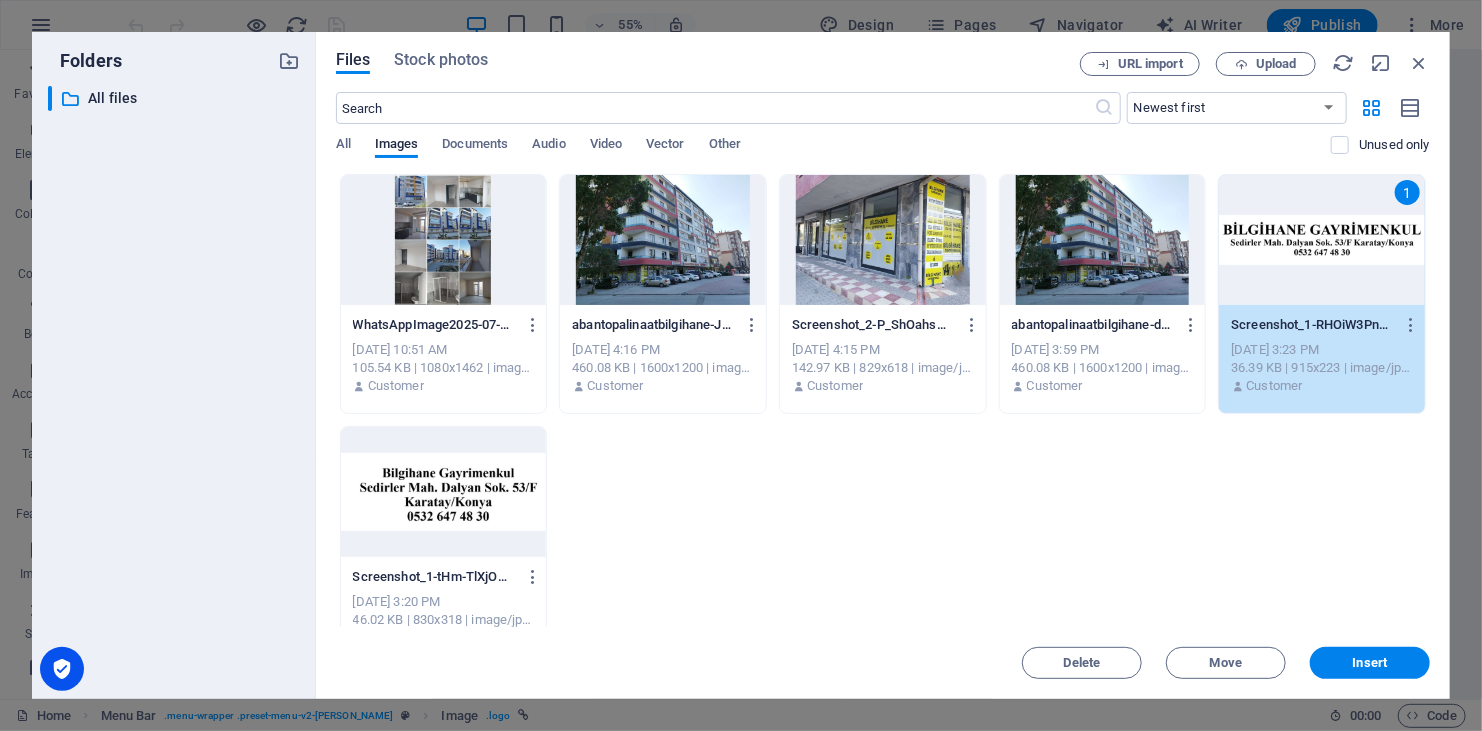 click on "1" at bounding box center [1322, 240] 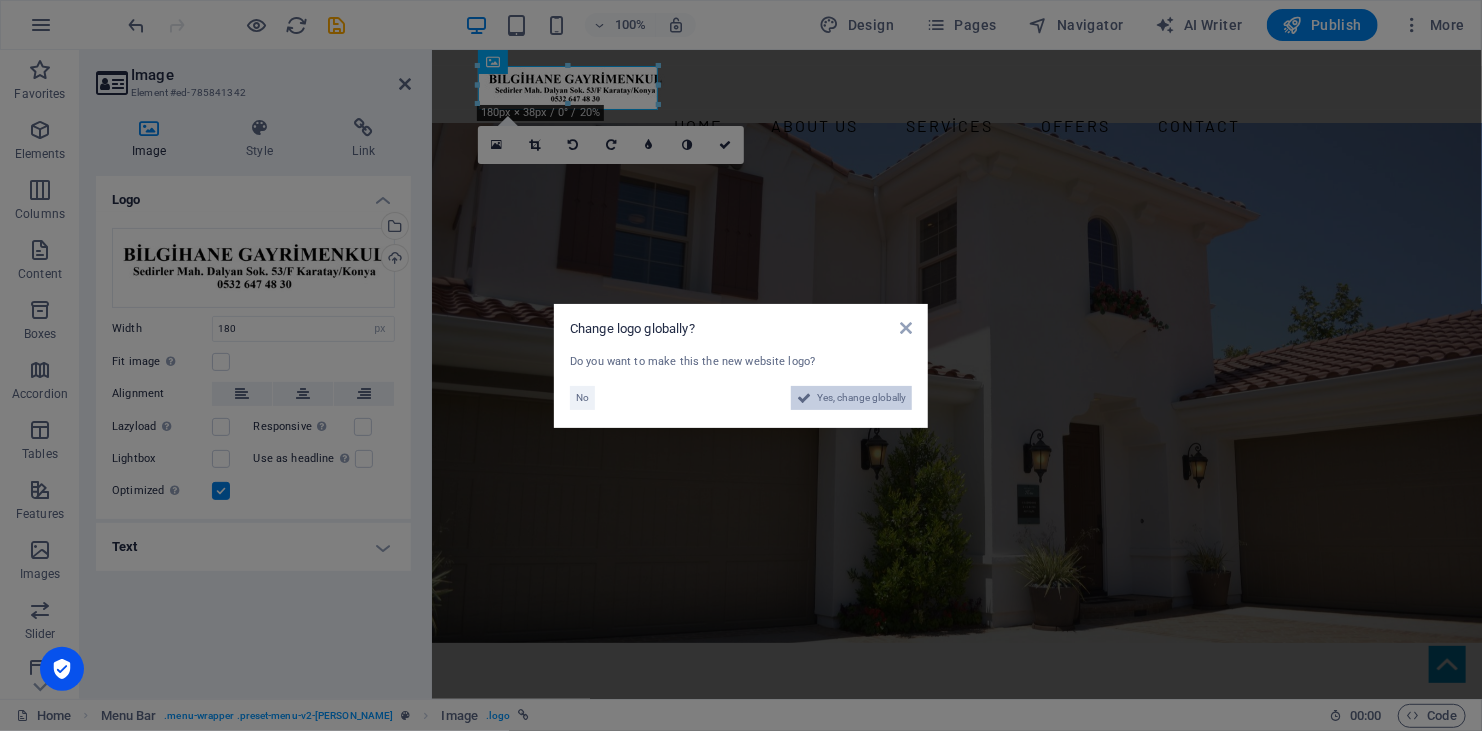 drag, startPoint x: 836, startPoint y: 404, endPoint x: 894, endPoint y: 659, distance: 261.5129 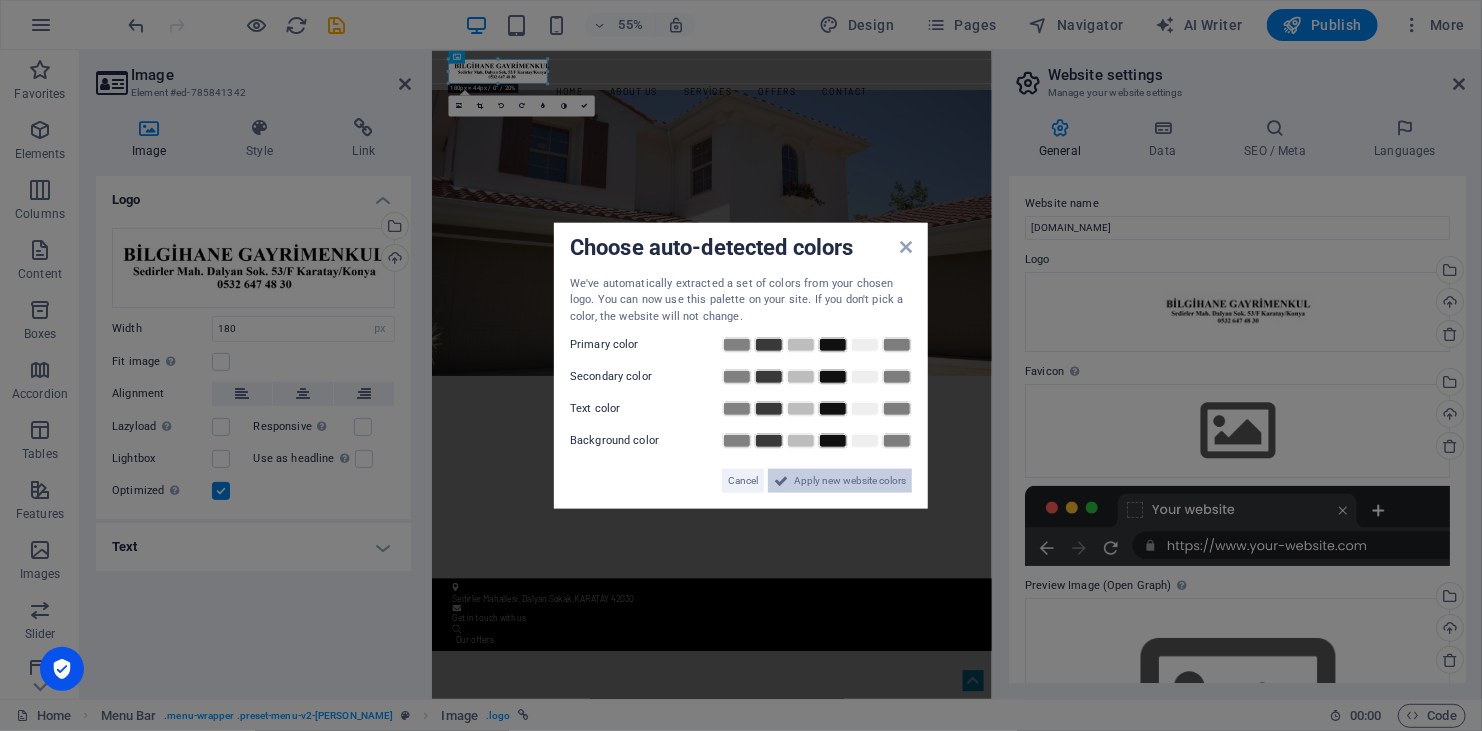 click on "Apply new website colors" at bounding box center (850, 481) 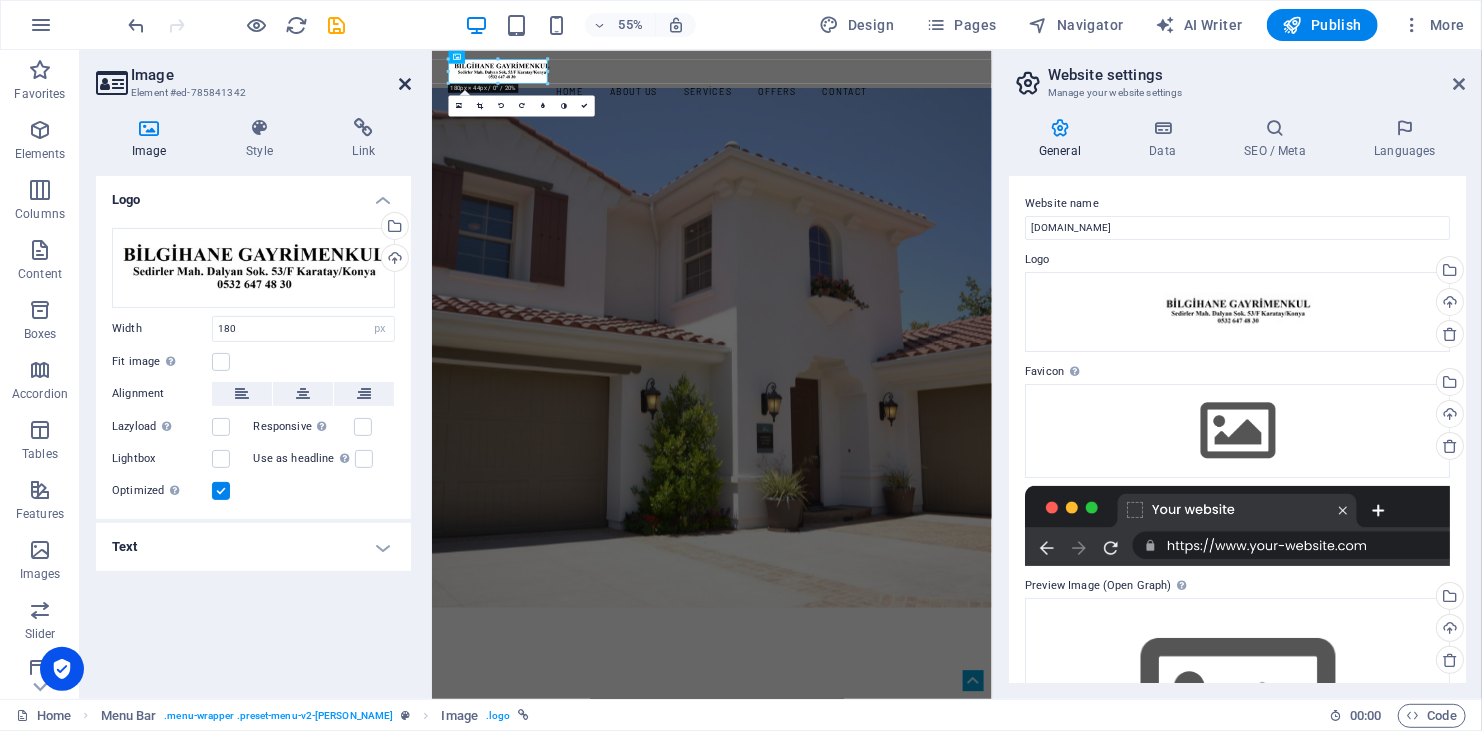 click at bounding box center (405, 84) 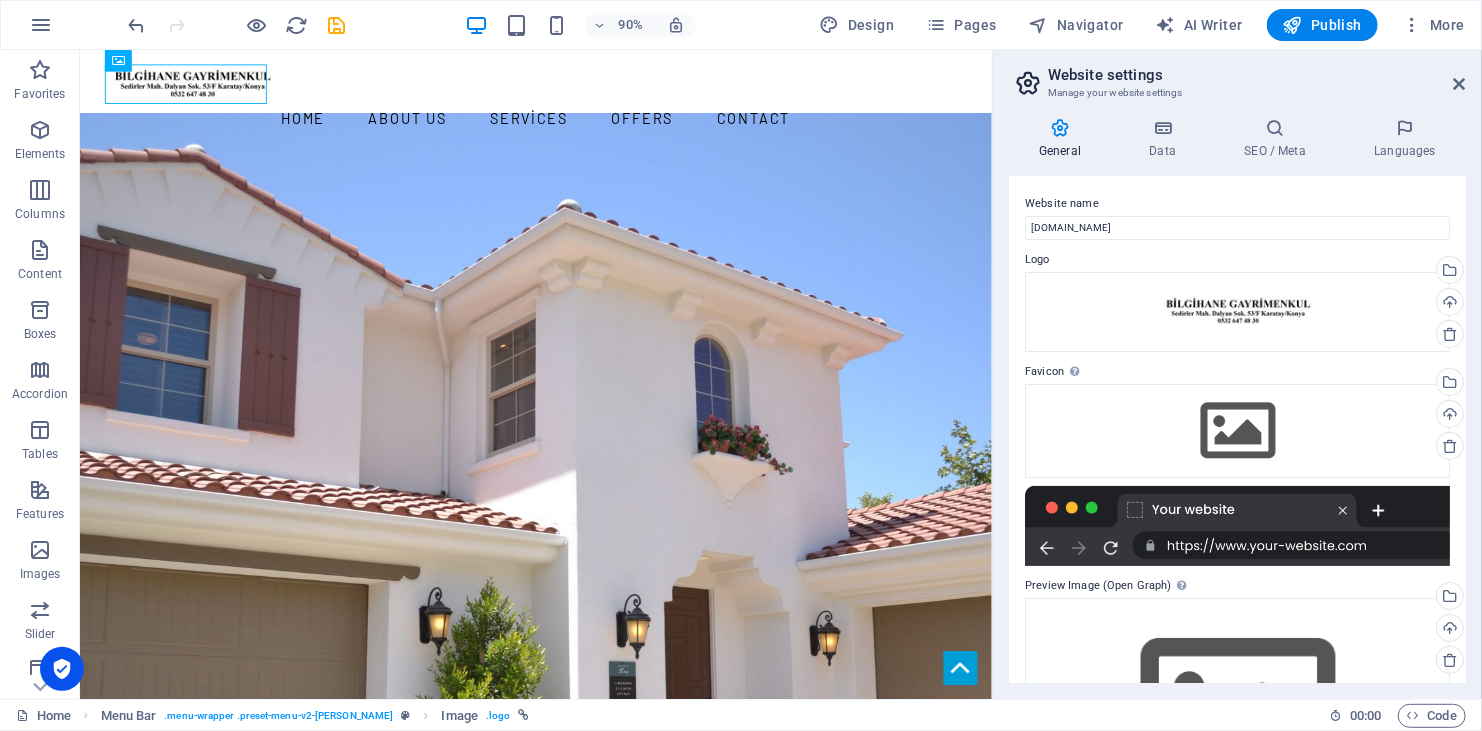 click on "Website settings" at bounding box center [1257, 75] 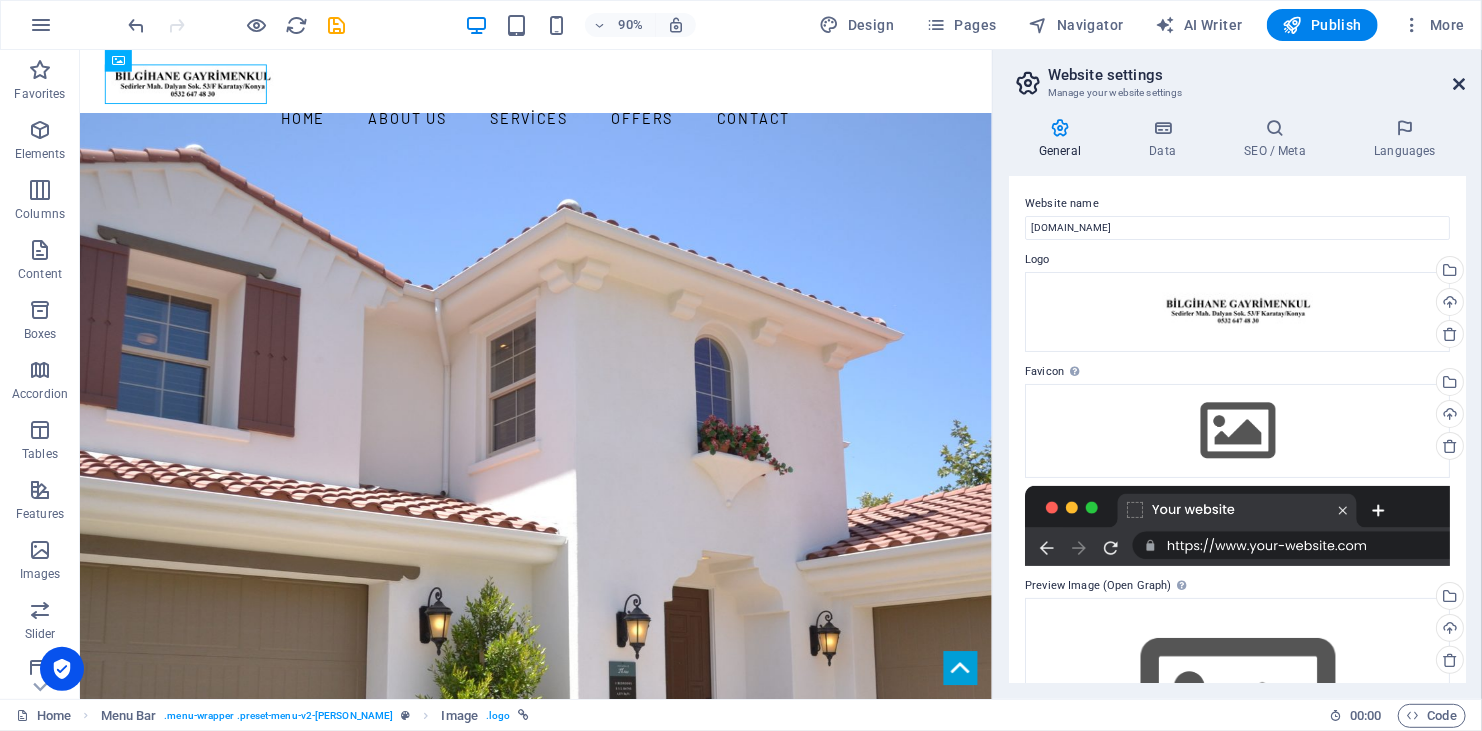 click at bounding box center [1460, 84] 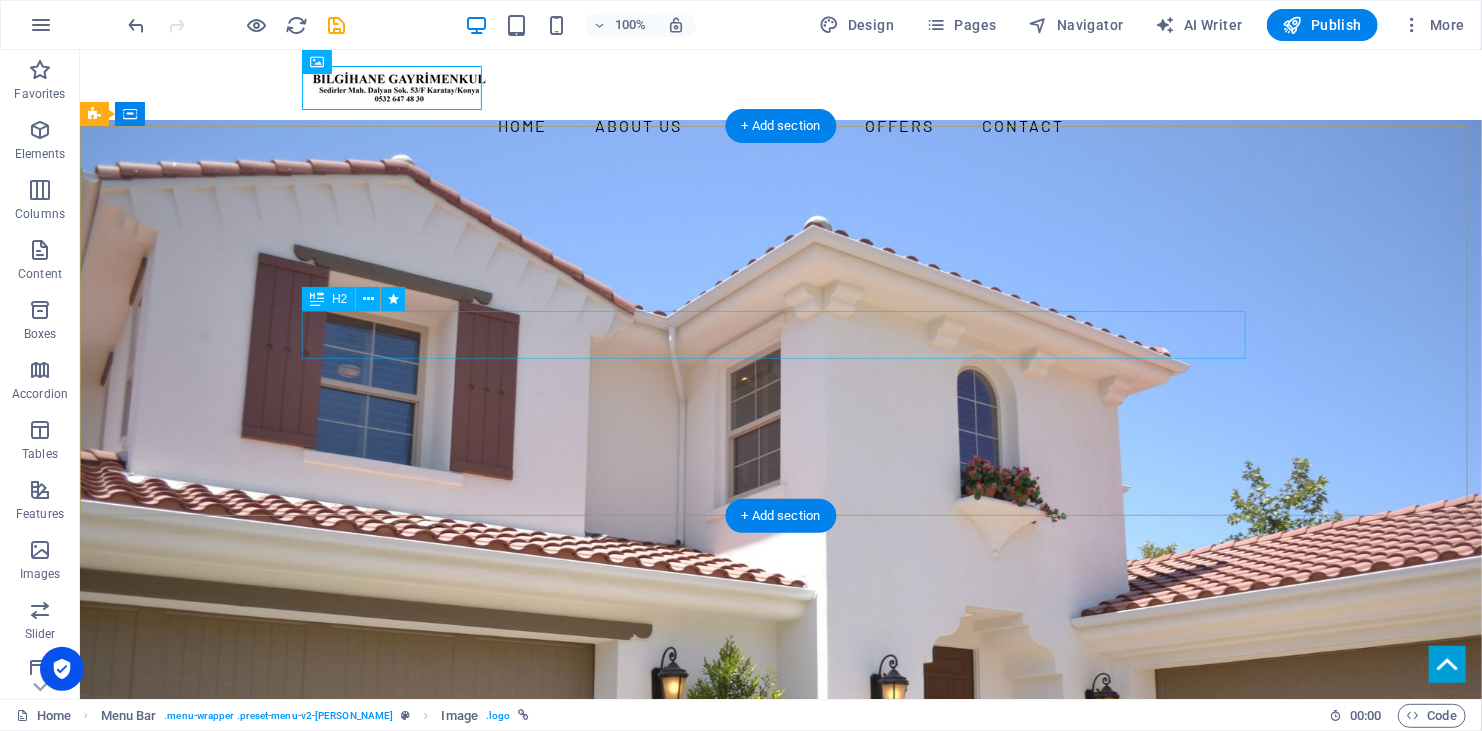 click on "IN WASHINGTON, DC" at bounding box center [780, 1282] 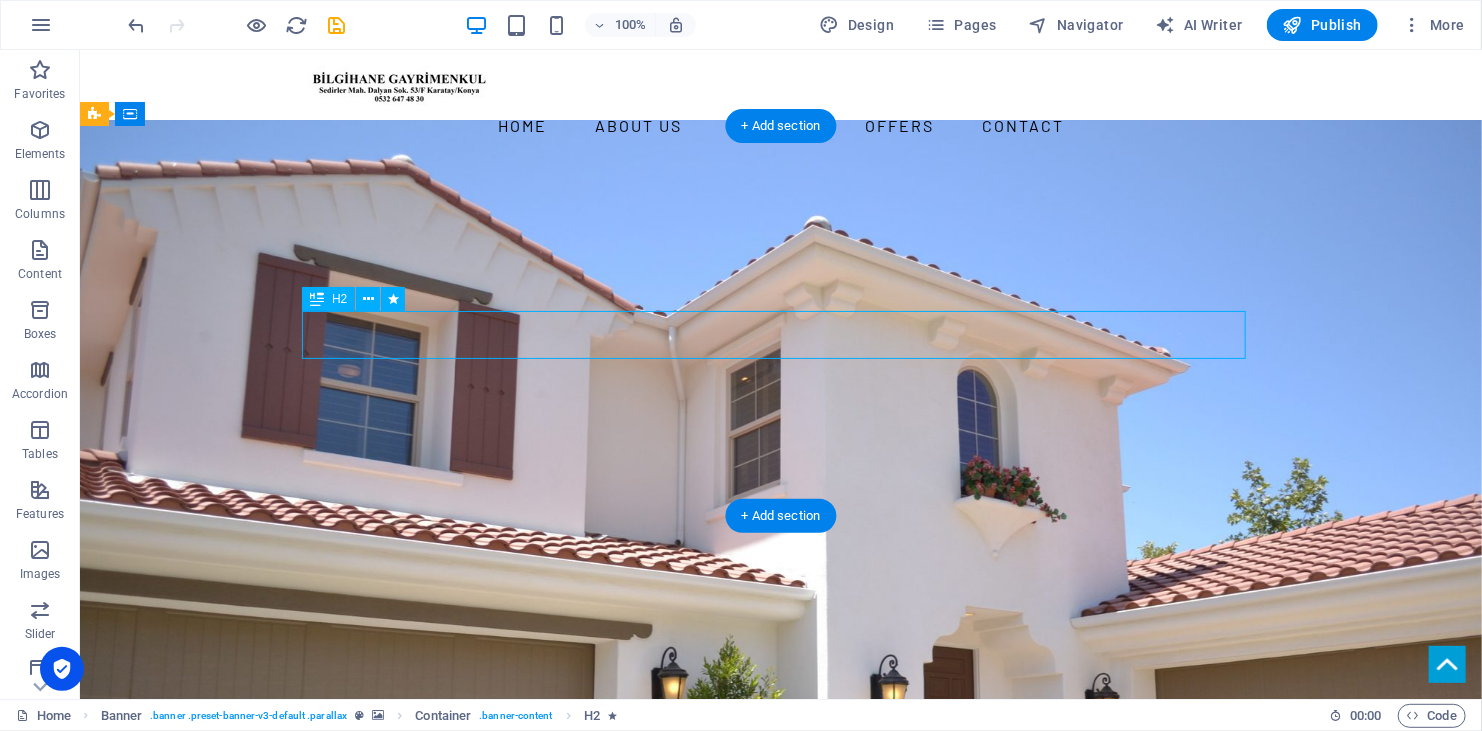 click on "IN WASHINGTON, DC" at bounding box center (780, 1282) 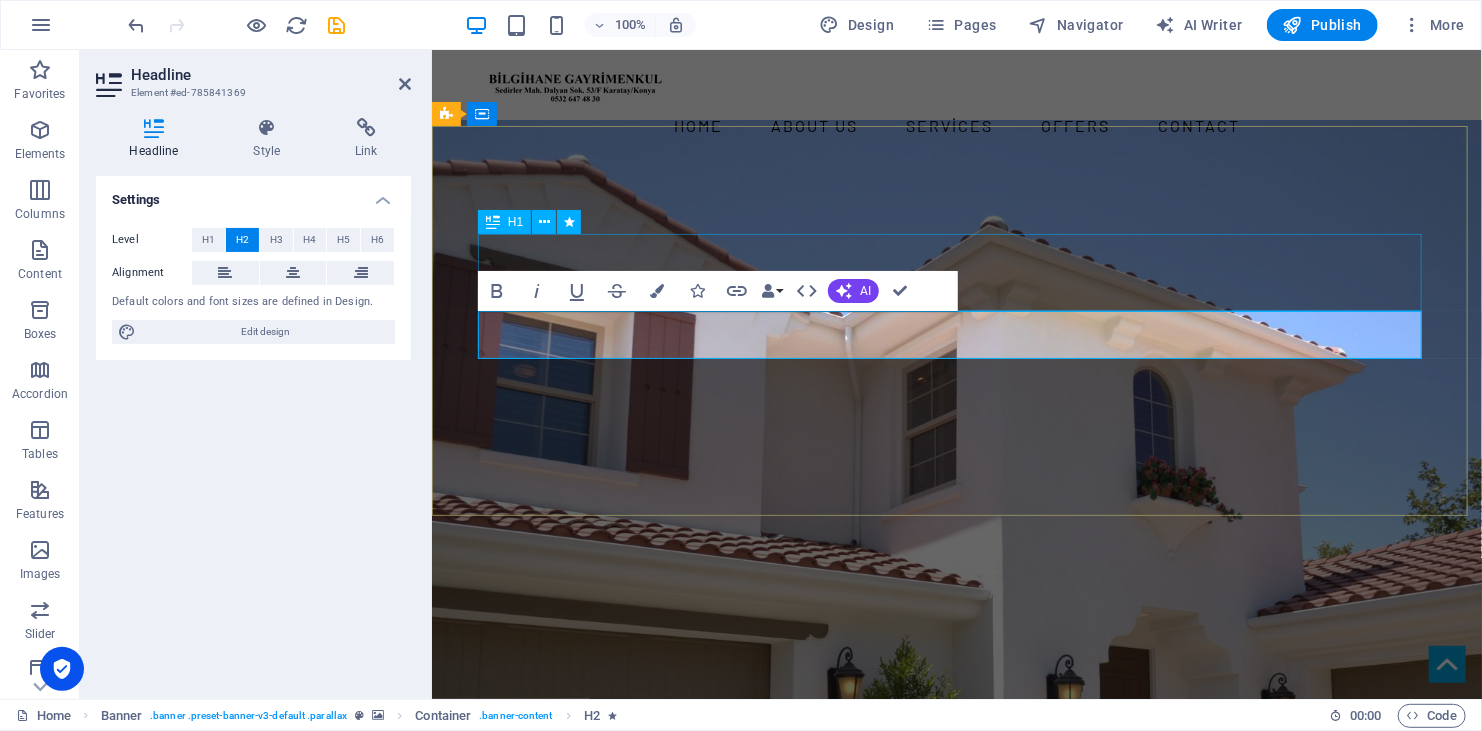type 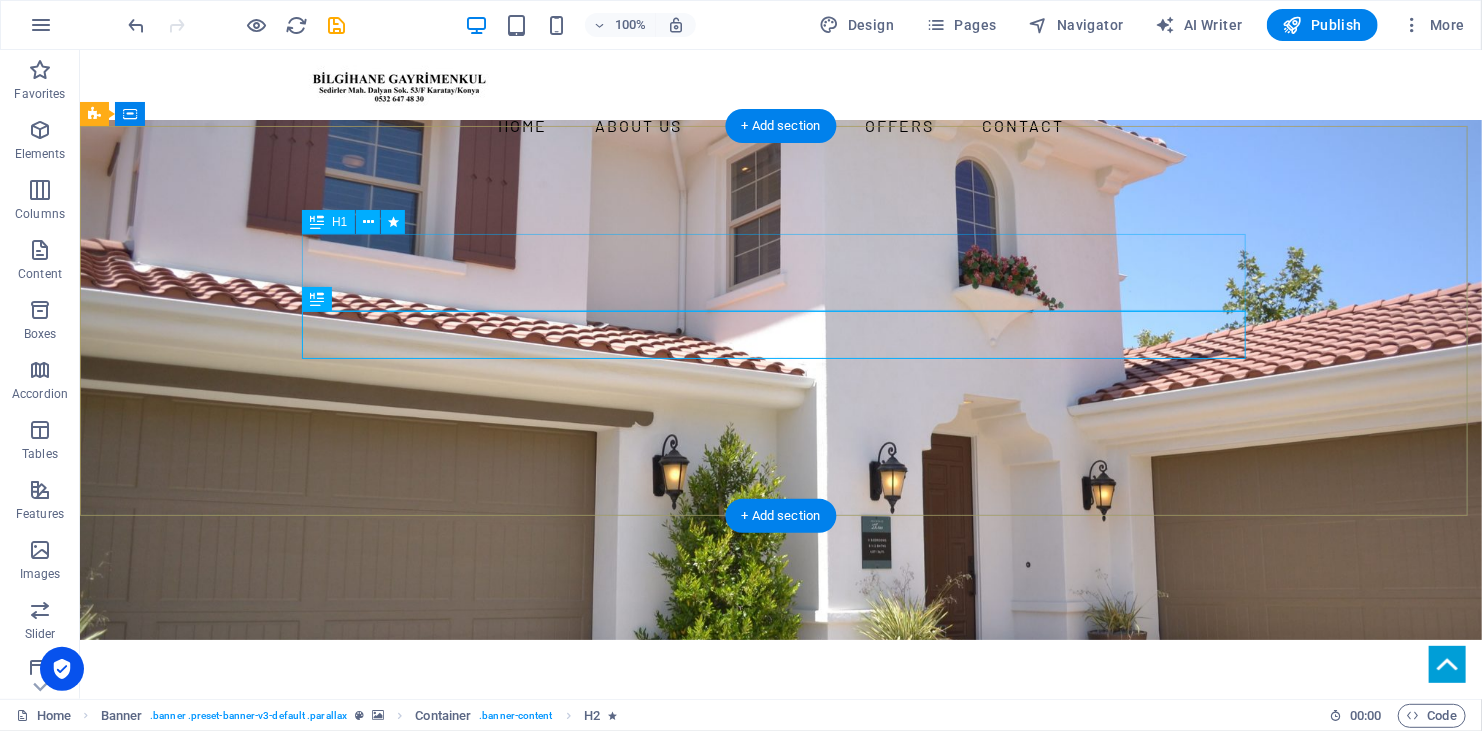 click on "YOUR REAL ESTATE EXPERT" at bounding box center (780, 795) 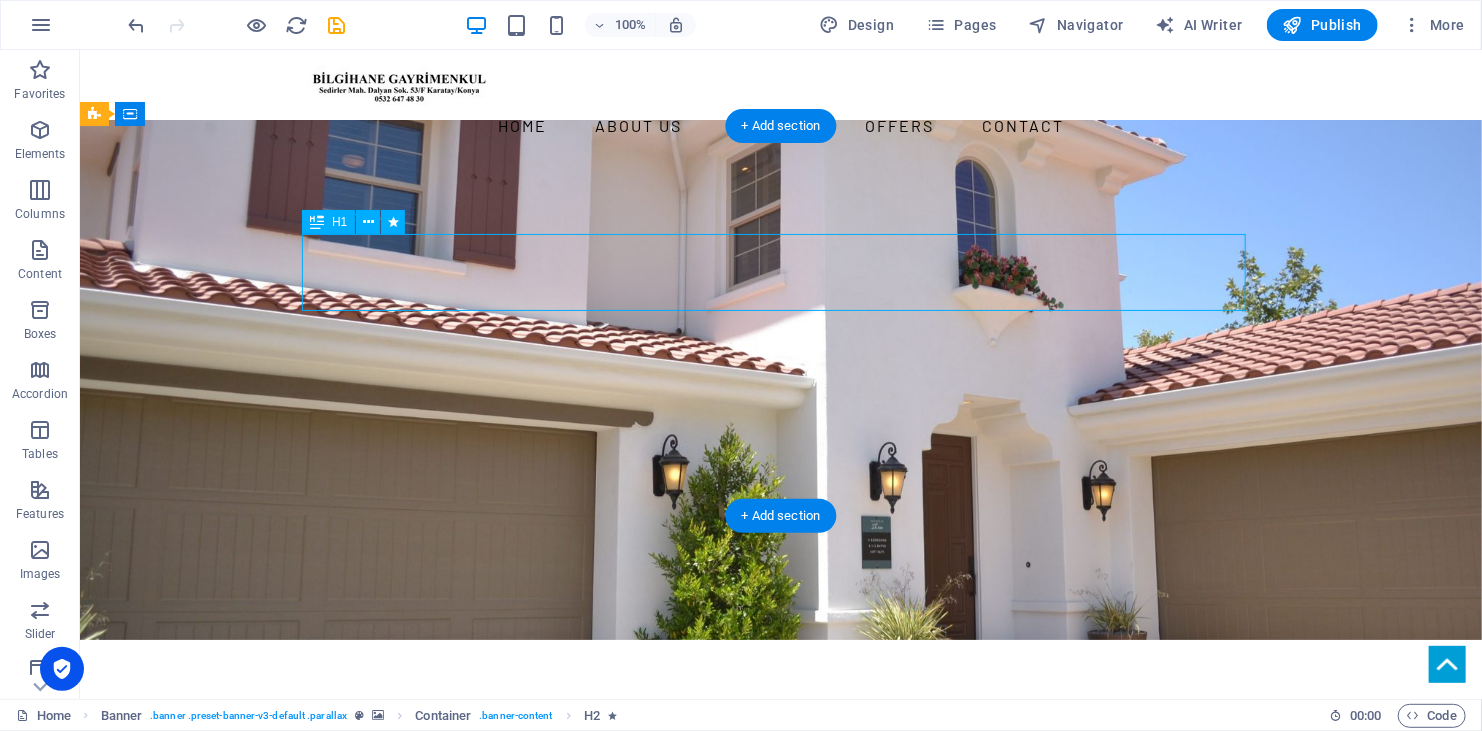 click on "YOUR REAL ESTATE EXPERT" at bounding box center (780, 795) 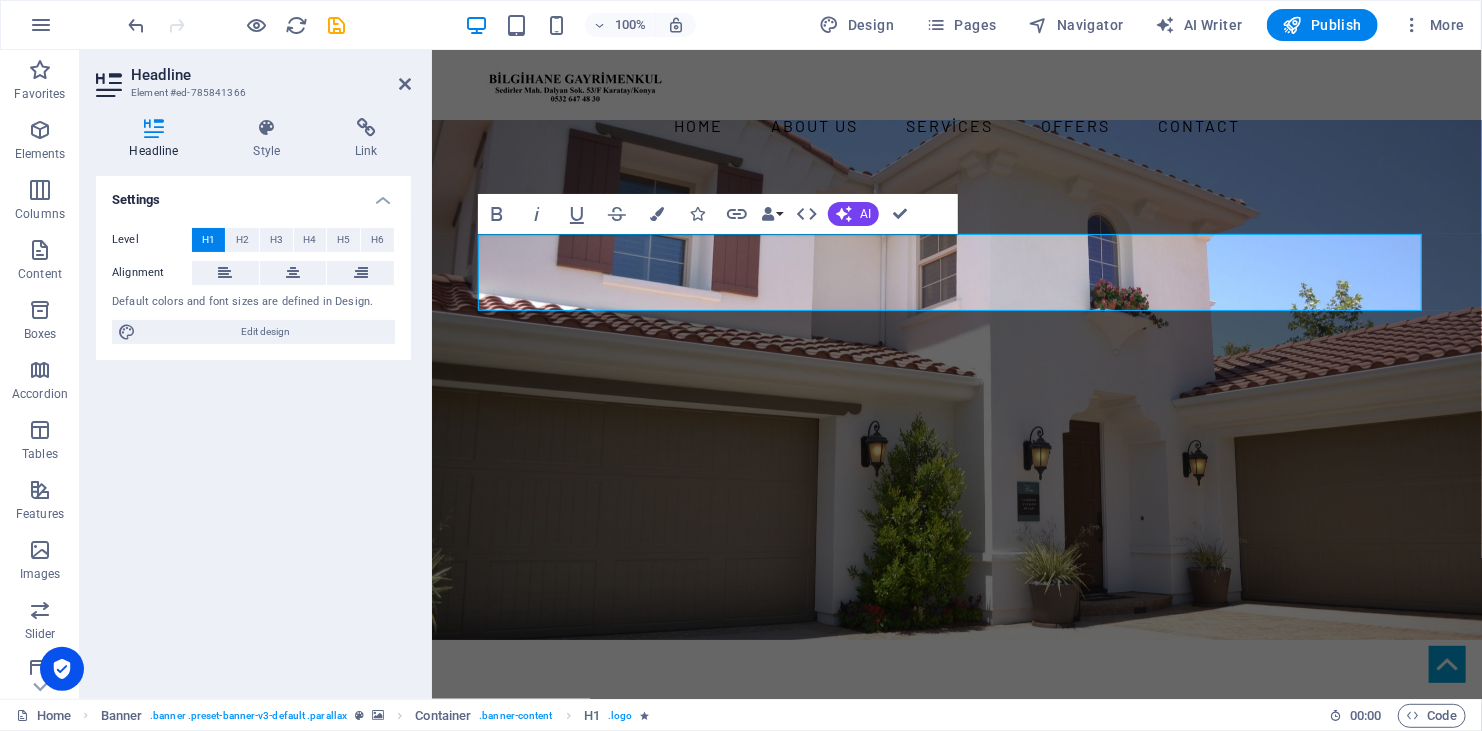 type 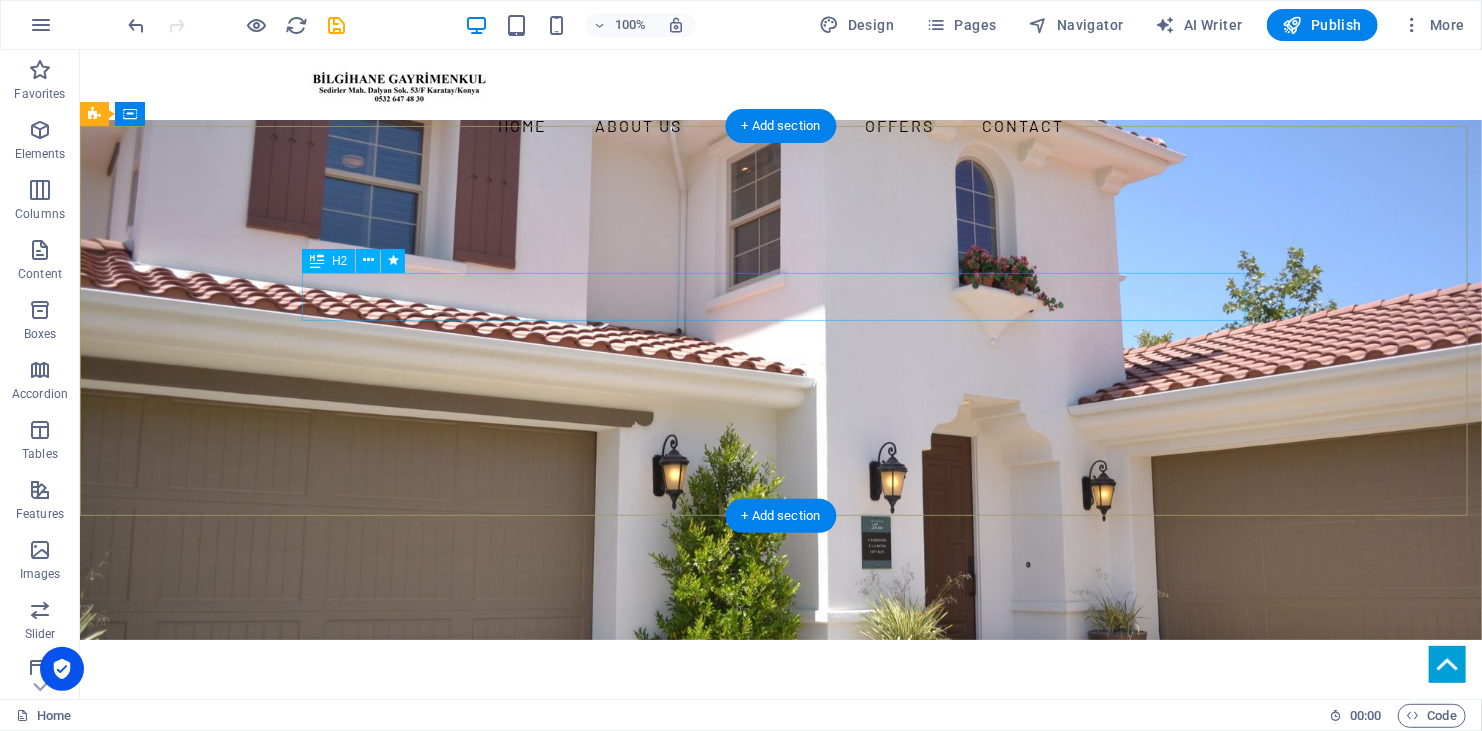 click on "konya" at bounding box center (780, 781) 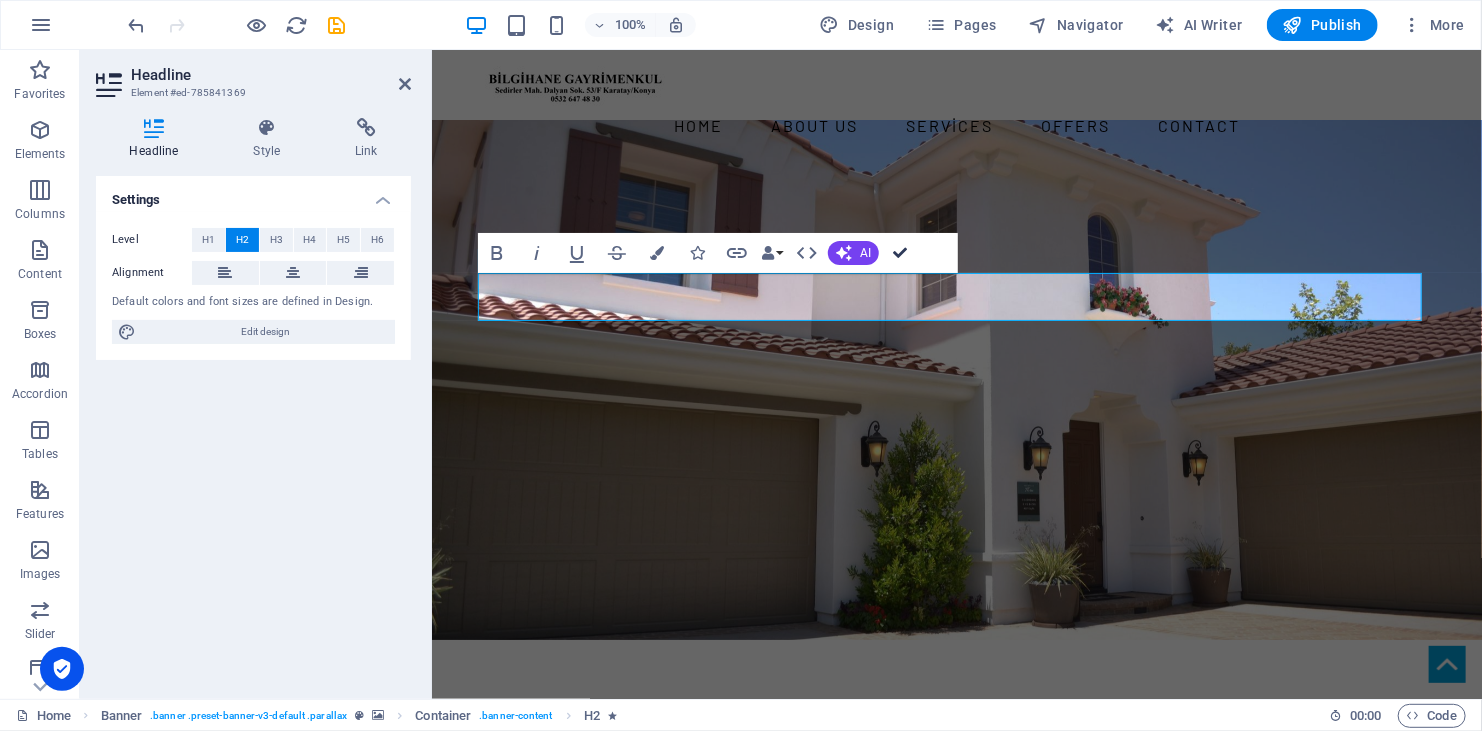 drag, startPoint x: 902, startPoint y: 250, endPoint x: 1401, endPoint y: 340, distance: 507.05127 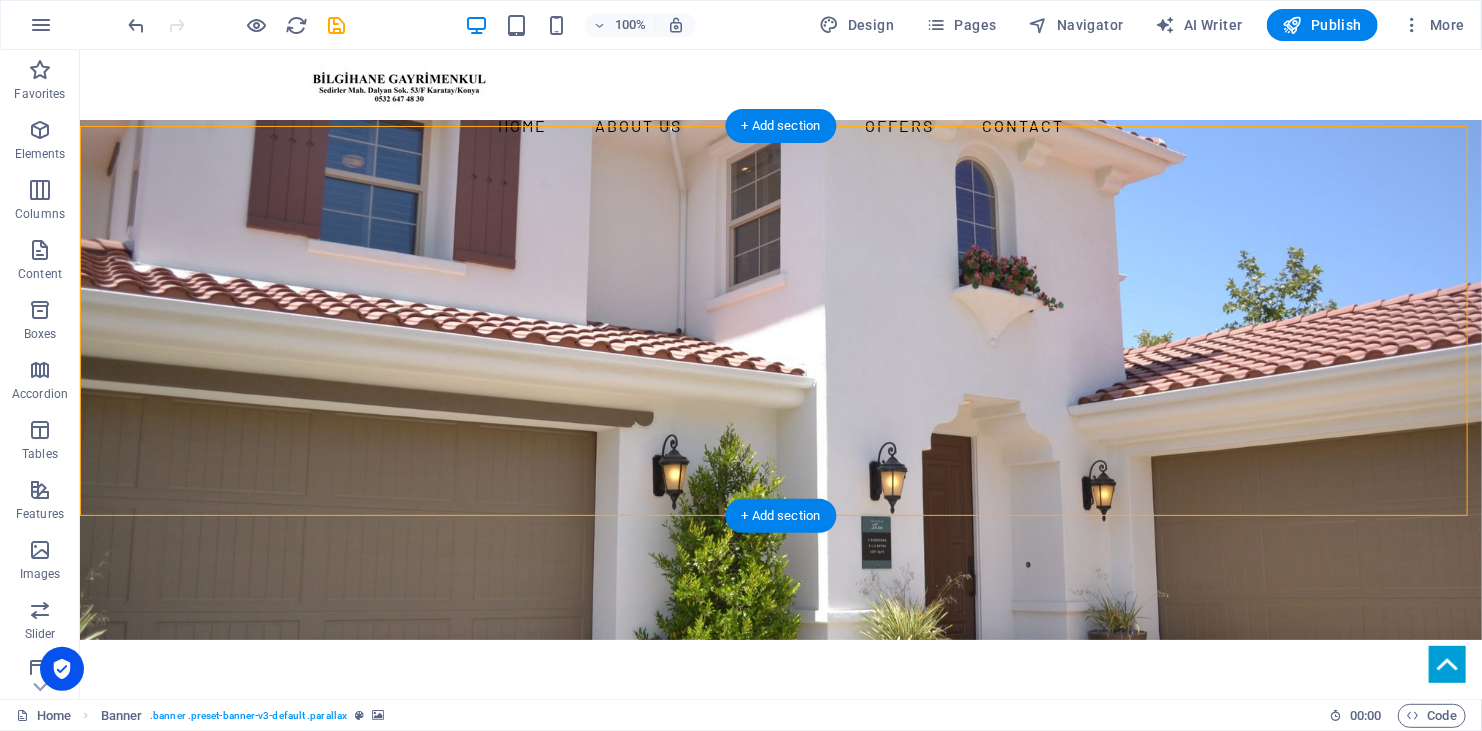 drag, startPoint x: 553, startPoint y: 316, endPoint x: 556, endPoint y: 452, distance: 136.03308 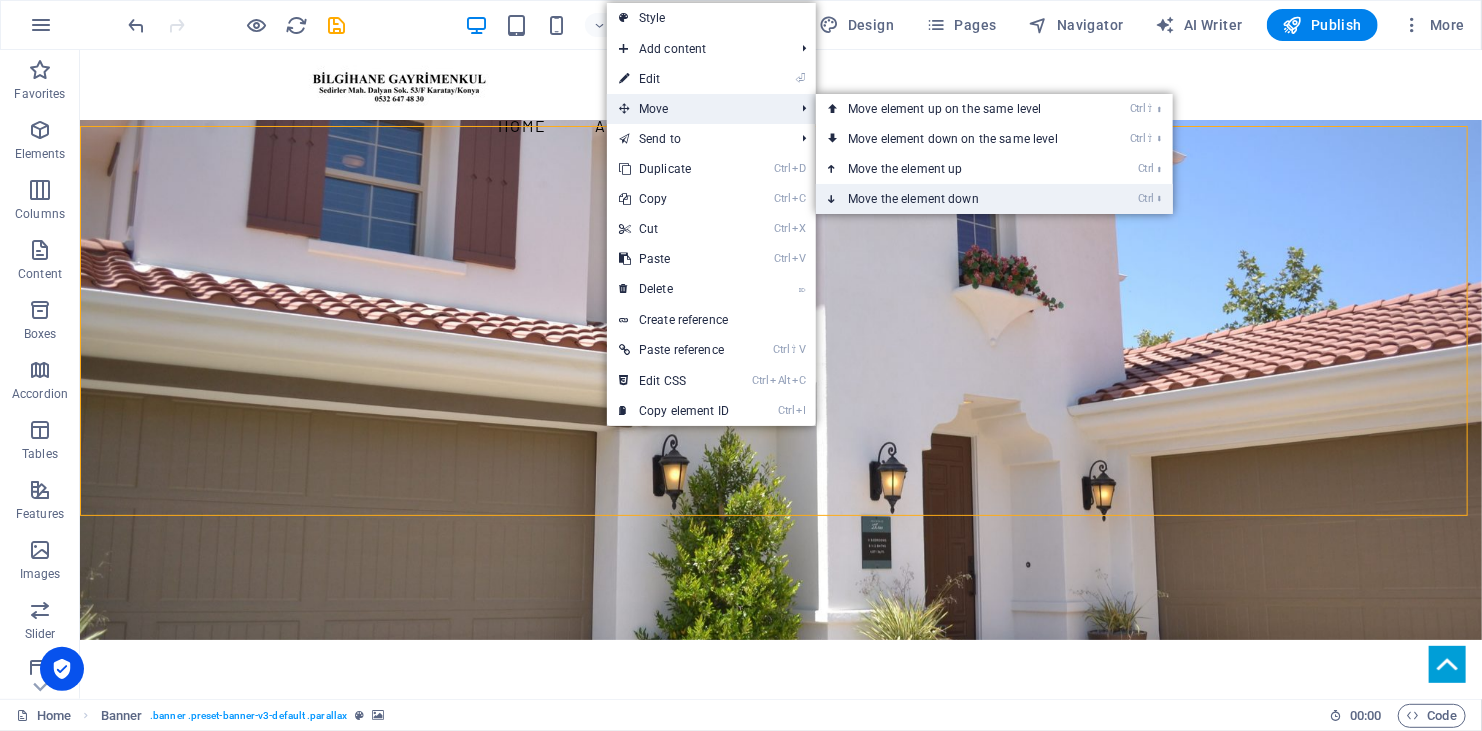 drag, startPoint x: 925, startPoint y: 187, endPoint x: 989, endPoint y: 203, distance: 65.96969 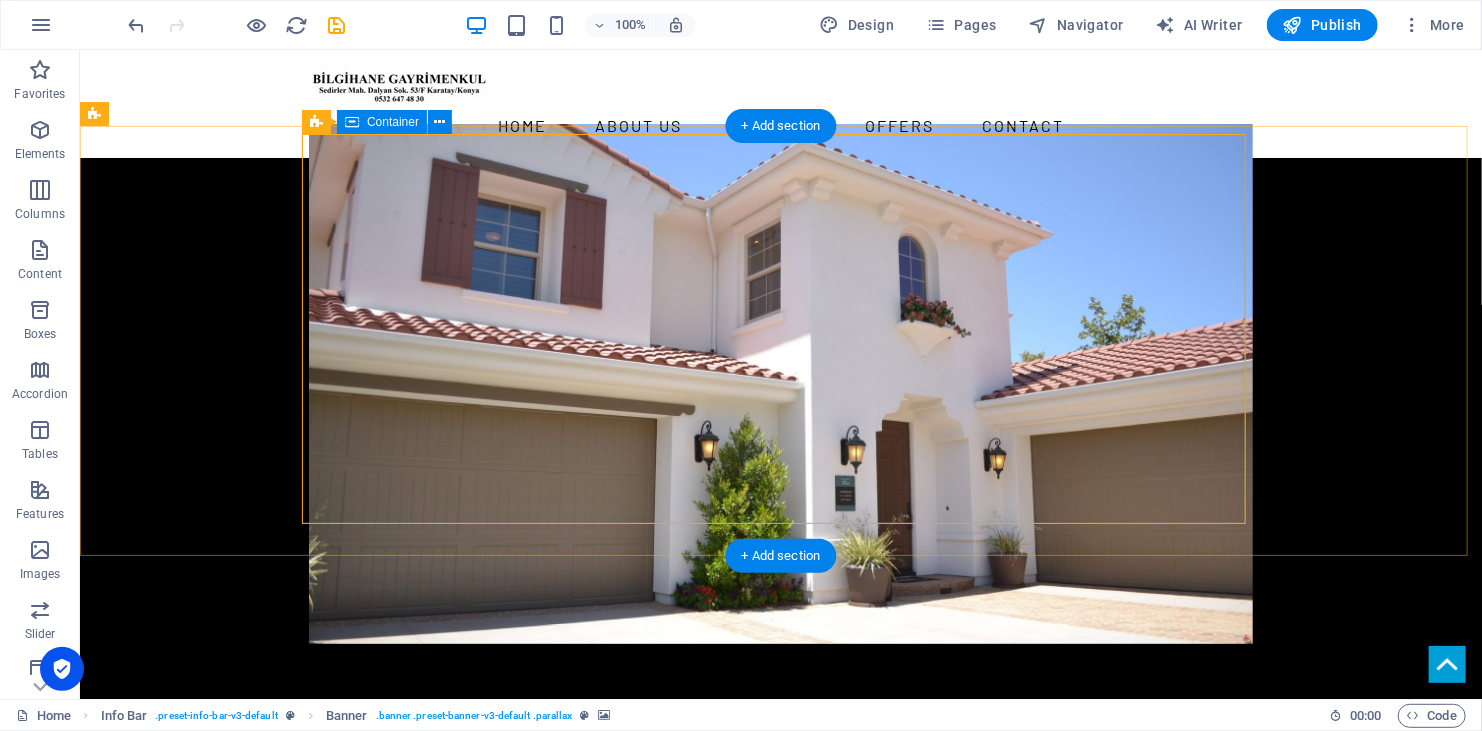 drag, startPoint x: 724, startPoint y: 326, endPoint x: 730, endPoint y: 440, distance: 114.15778 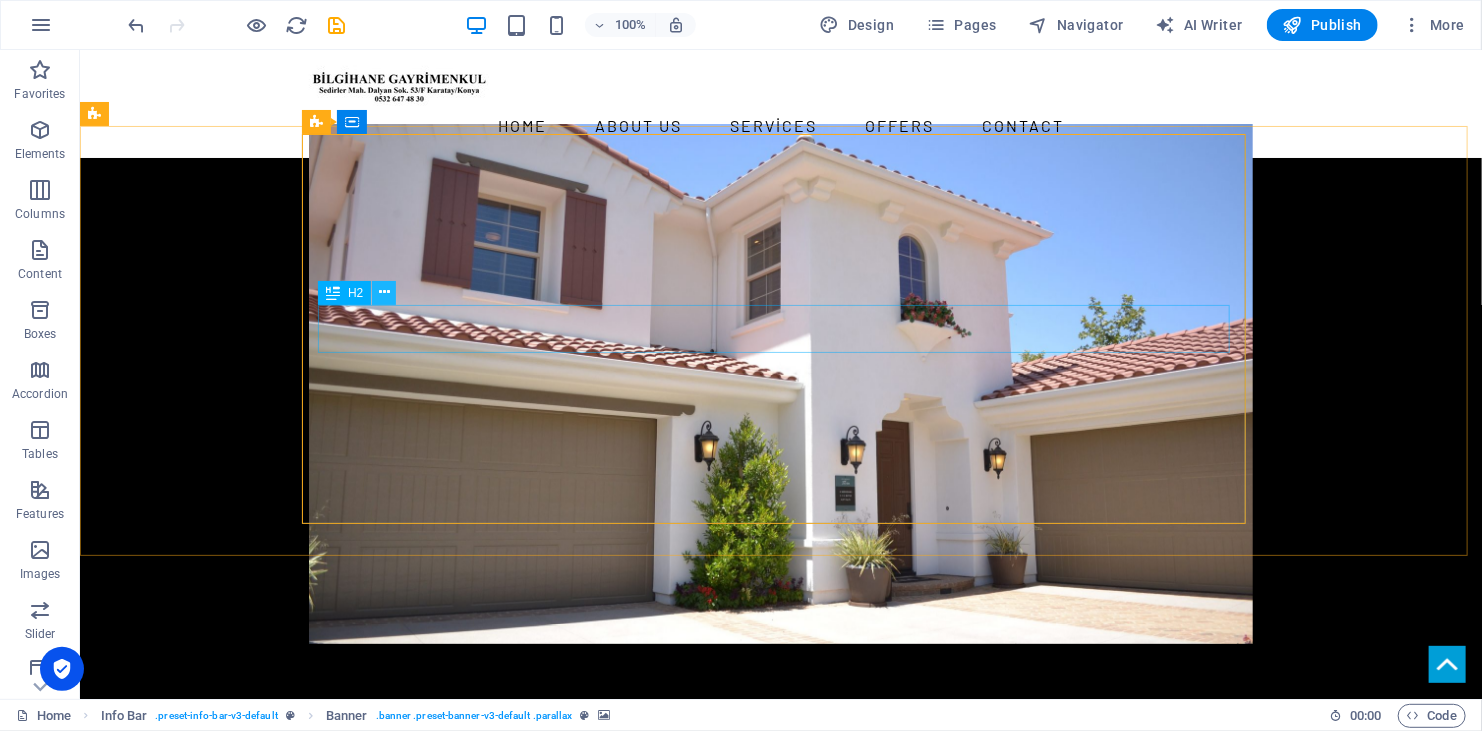 click at bounding box center (384, 293) 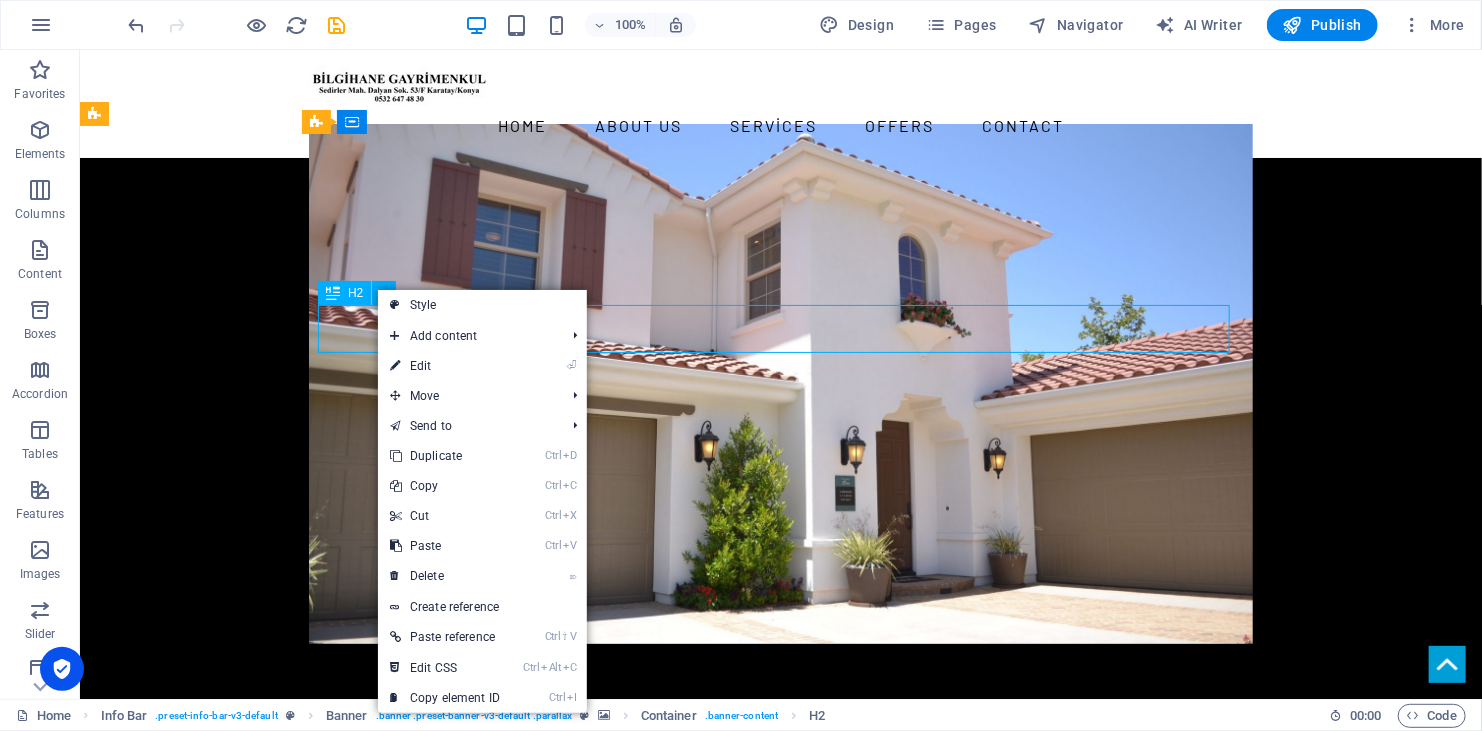 click at bounding box center (333, 293) 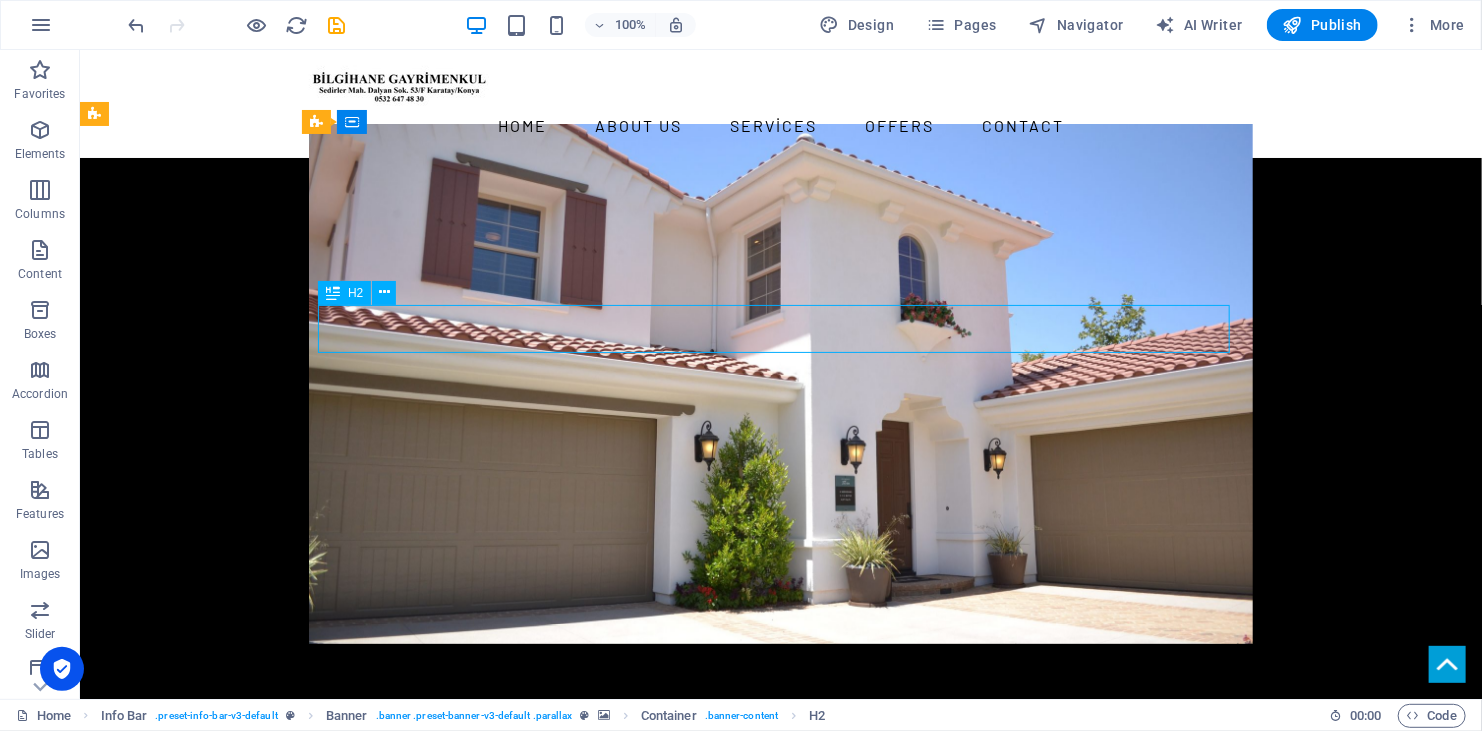 click at bounding box center [333, 293] 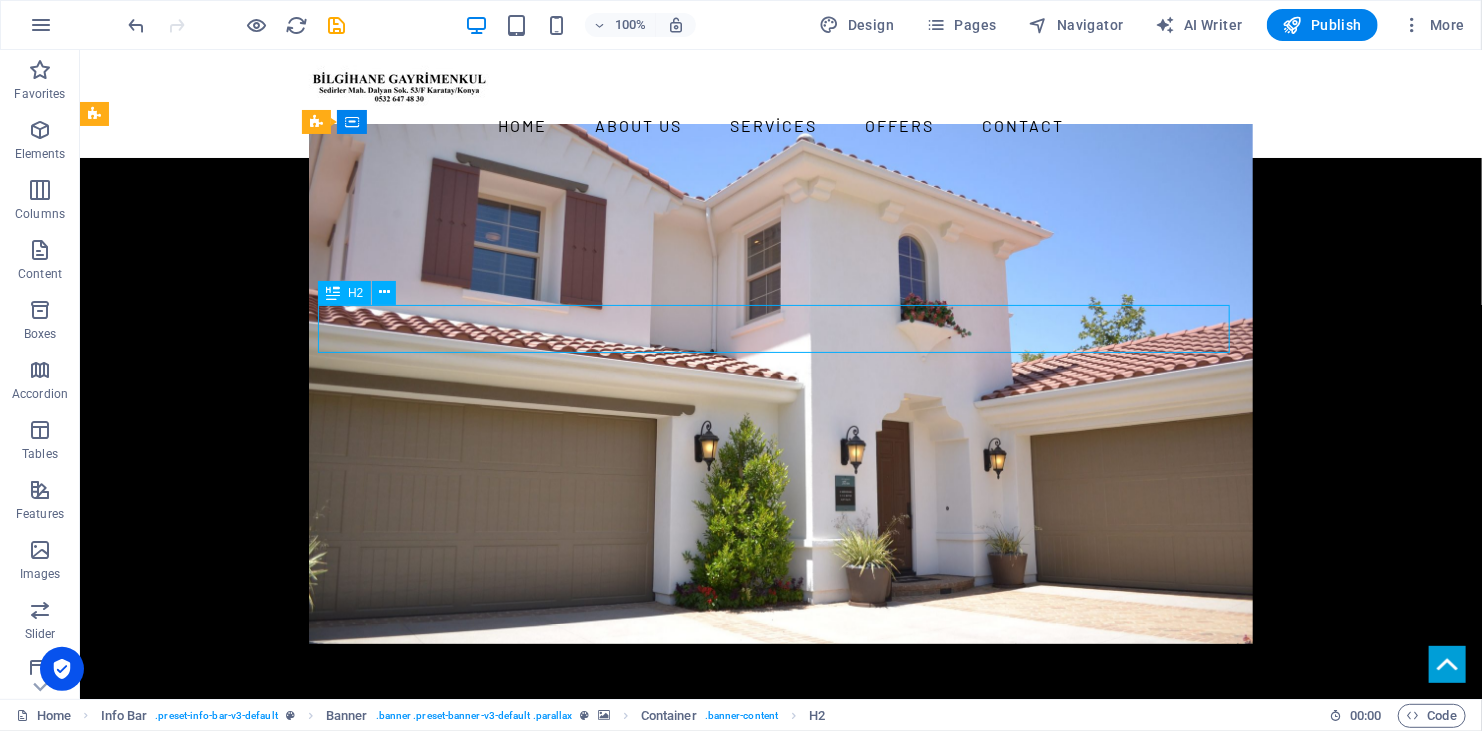 click on "H2" at bounding box center (355, 293) 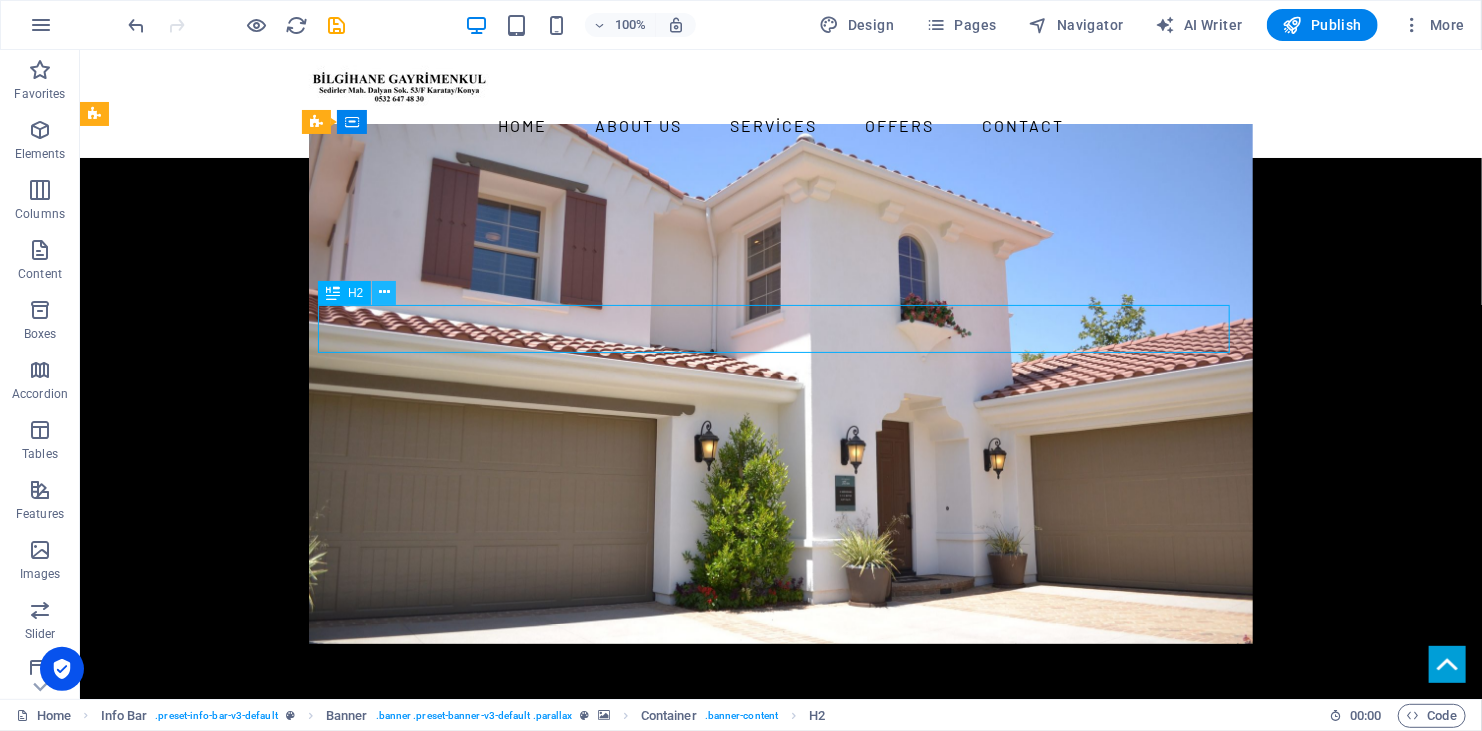 click at bounding box center [384, 292] 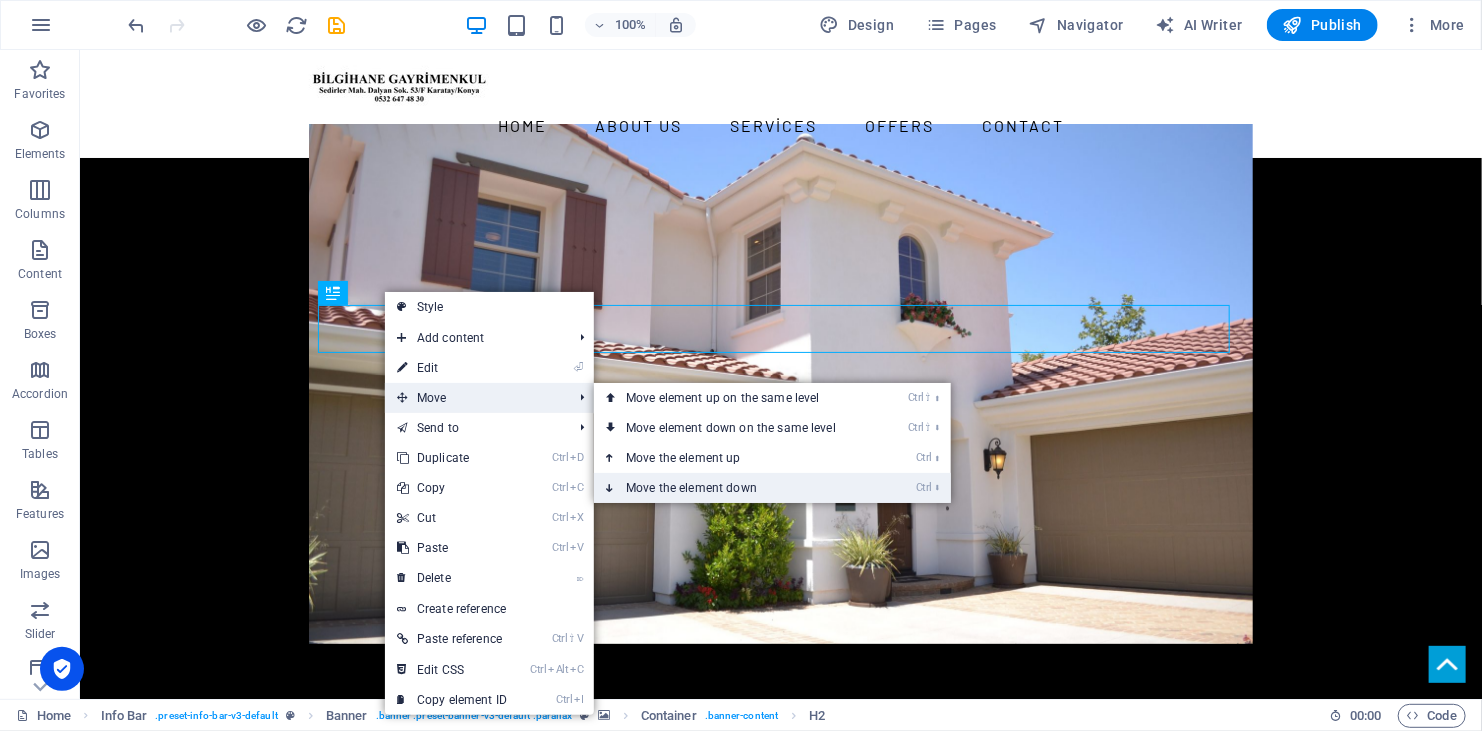 click on "Ctrl ⬇  Move the element down" at bounding box center (735, 488) 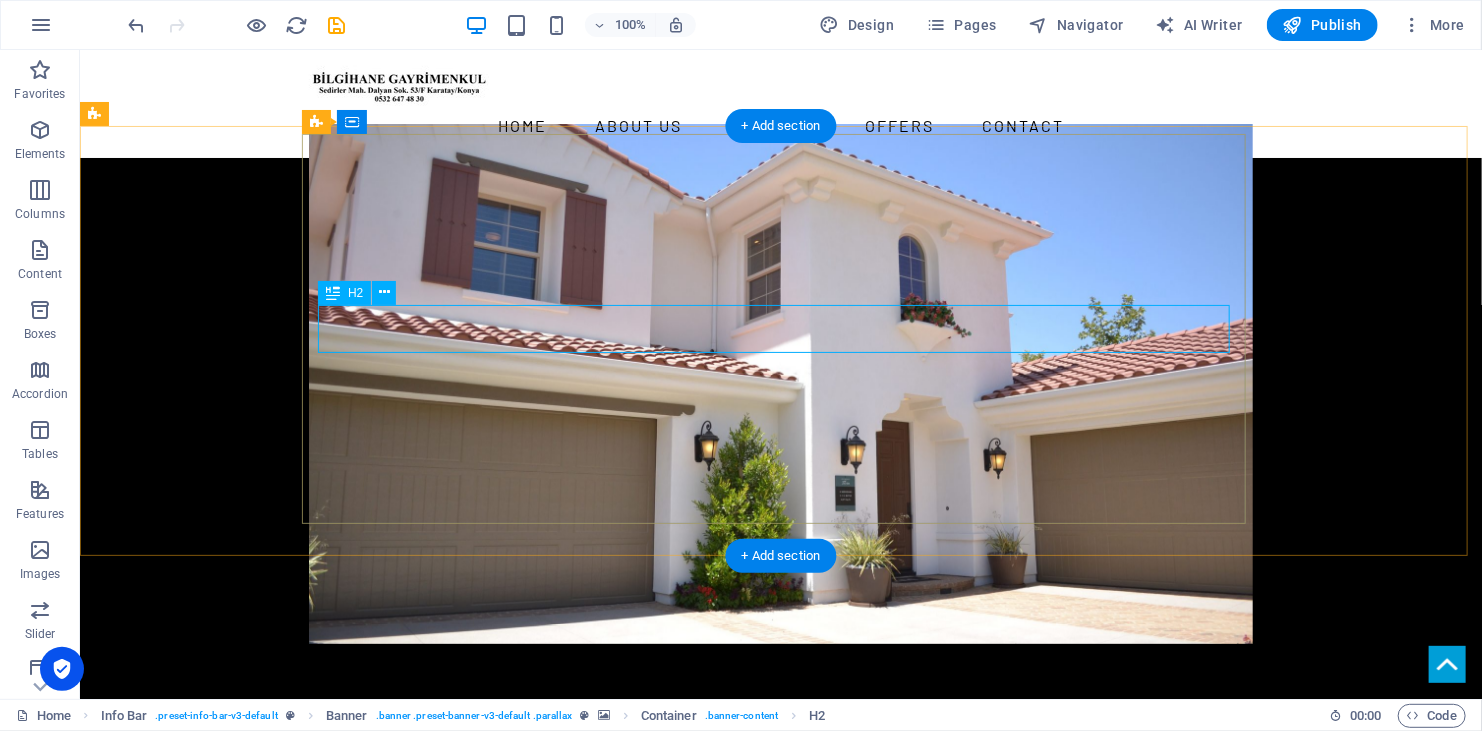 click on "05326474830" at bounding box center [789, 789] 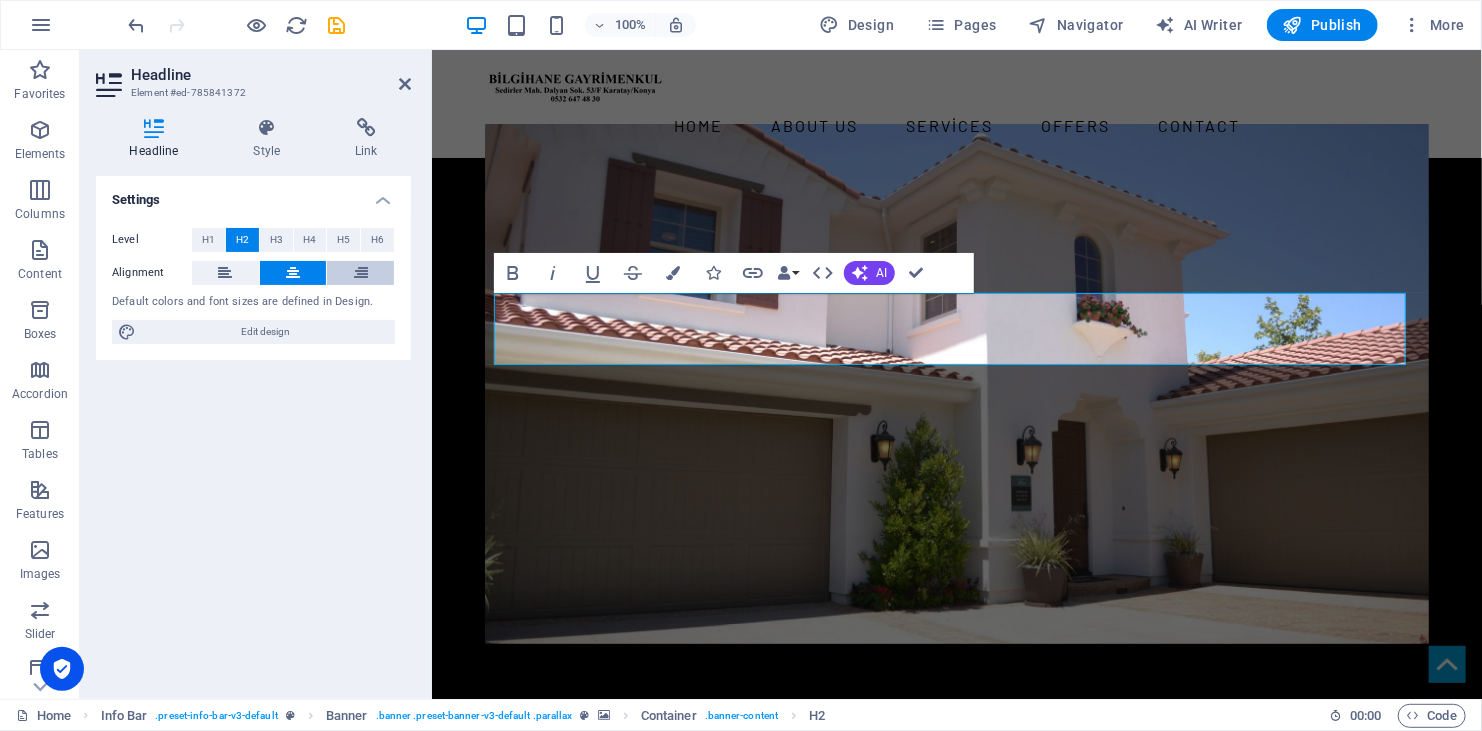 click at bounding box center (360, 273) 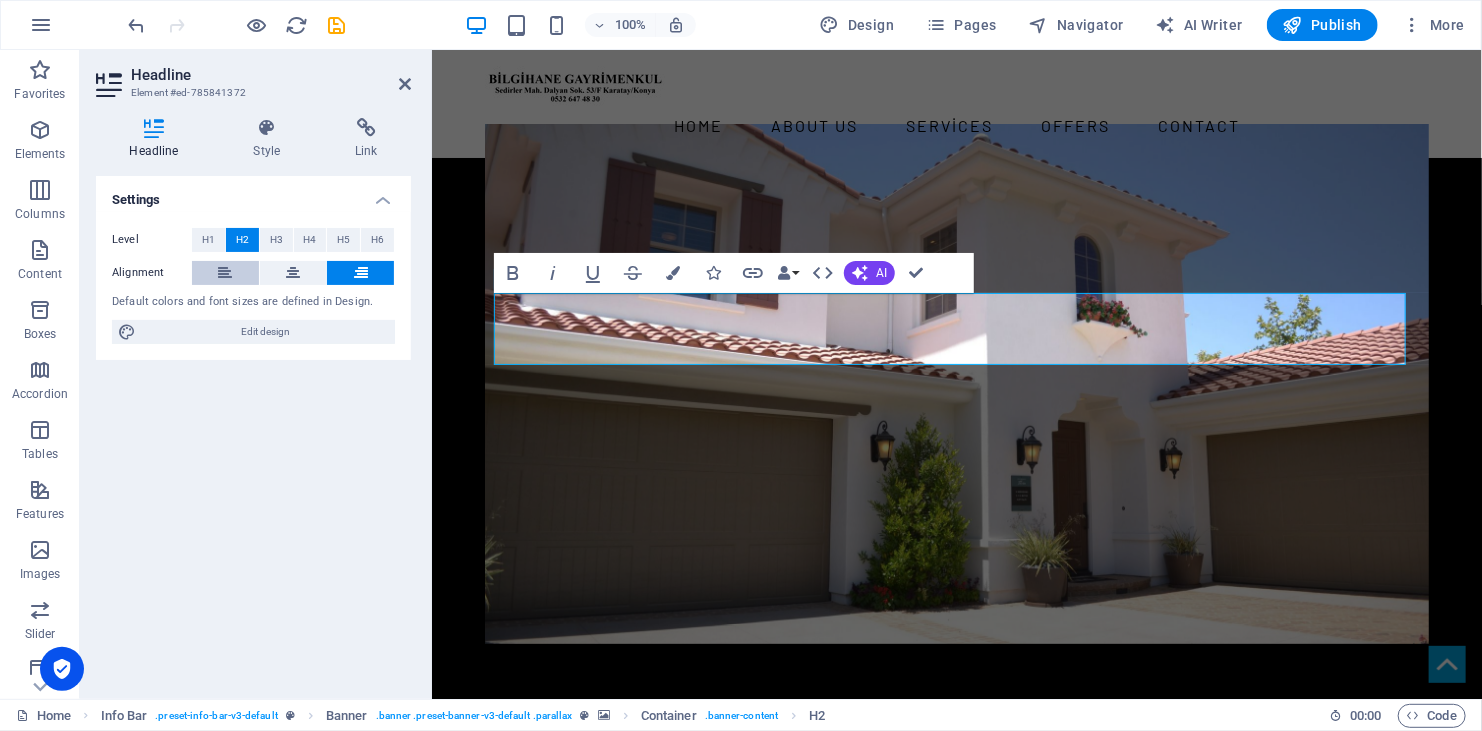 click at bounding box center (225, 273) 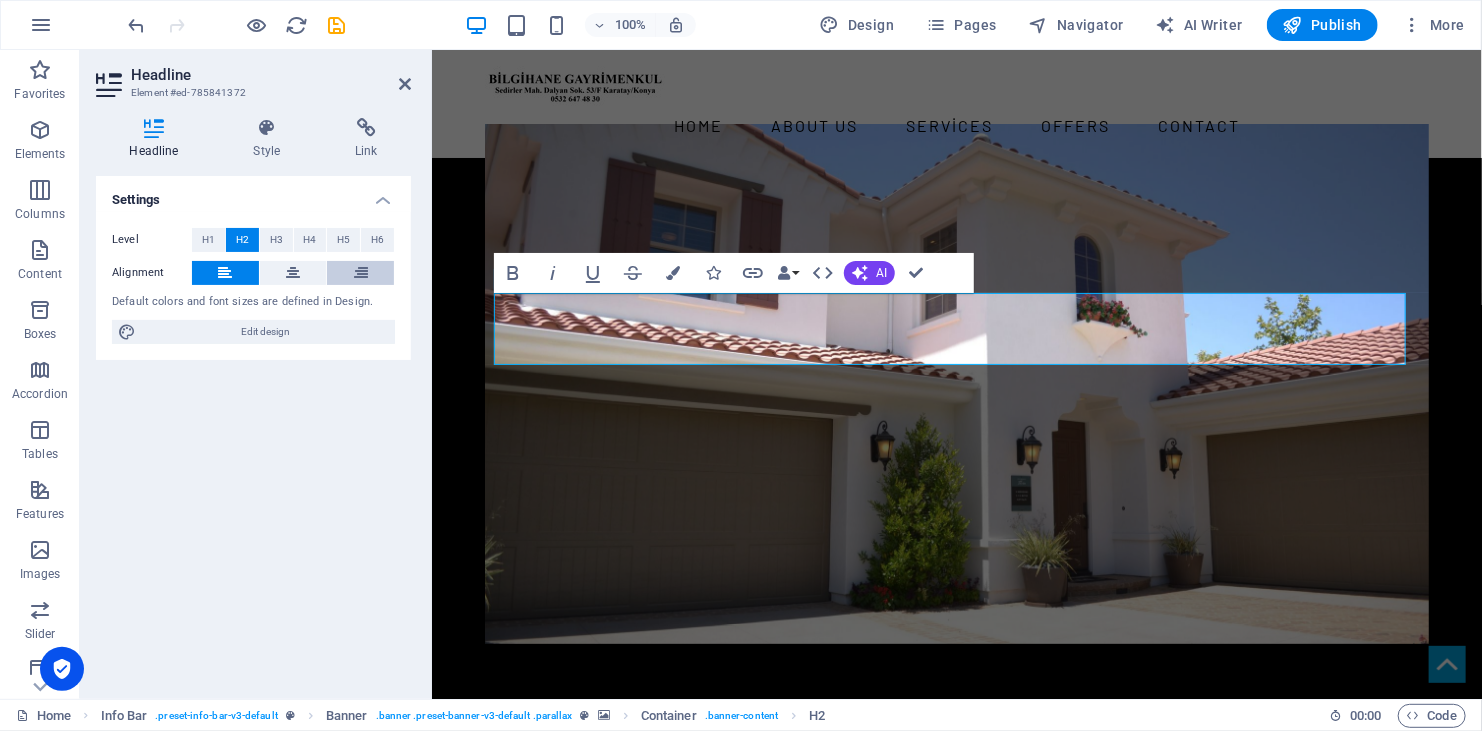 click at bounding box center [360, 273] 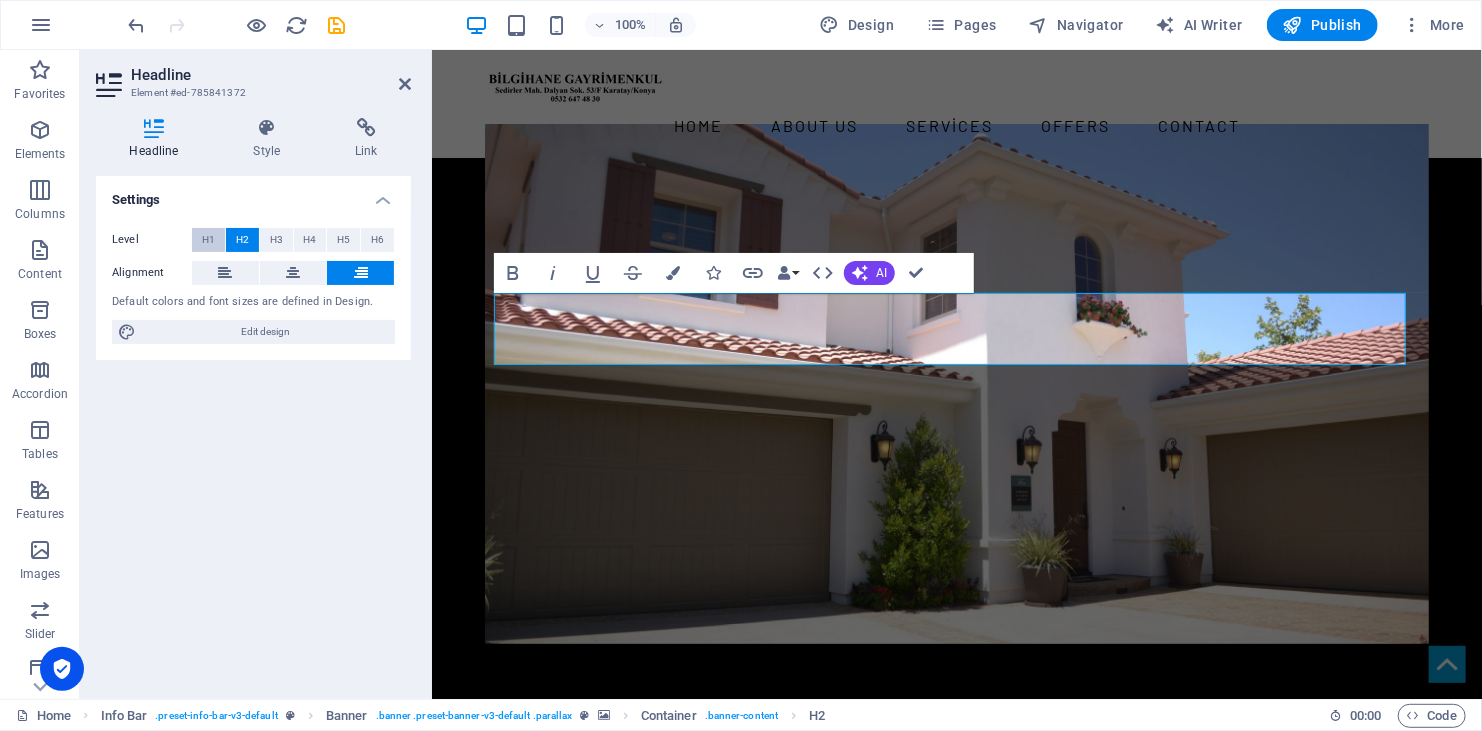 click on "H1" at bounding box center (208, 240) 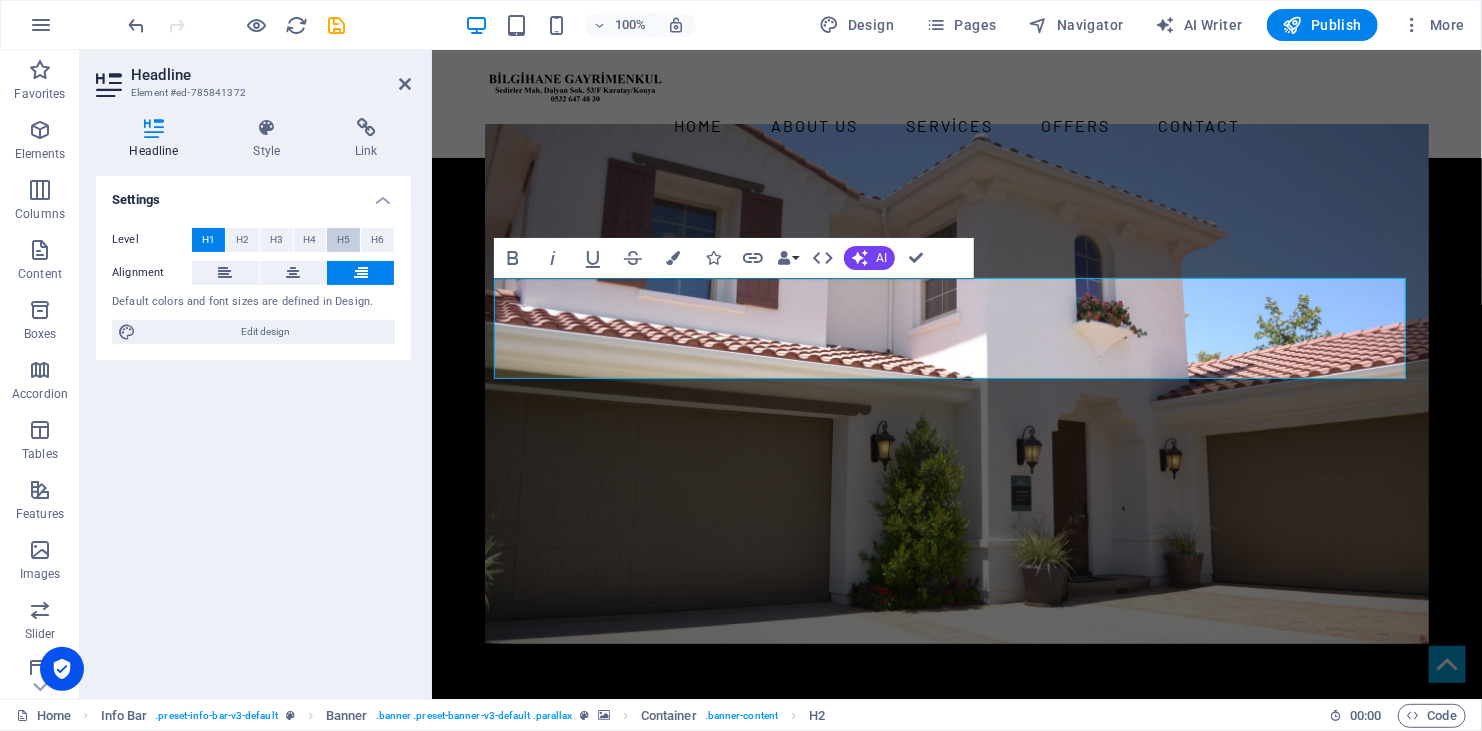 click on "H5" at bounding box center [343, 240] 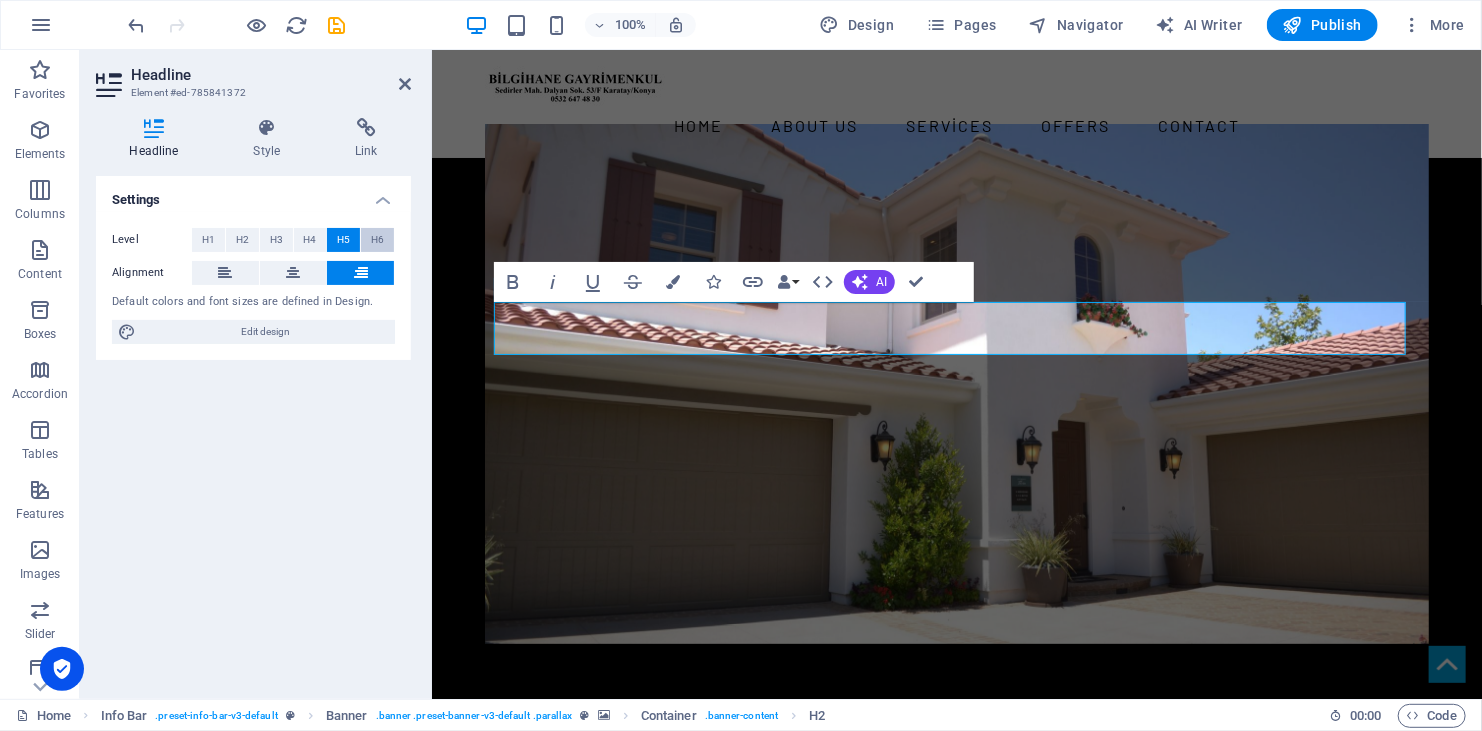 click on "H6" at bounding box center (377, 240) 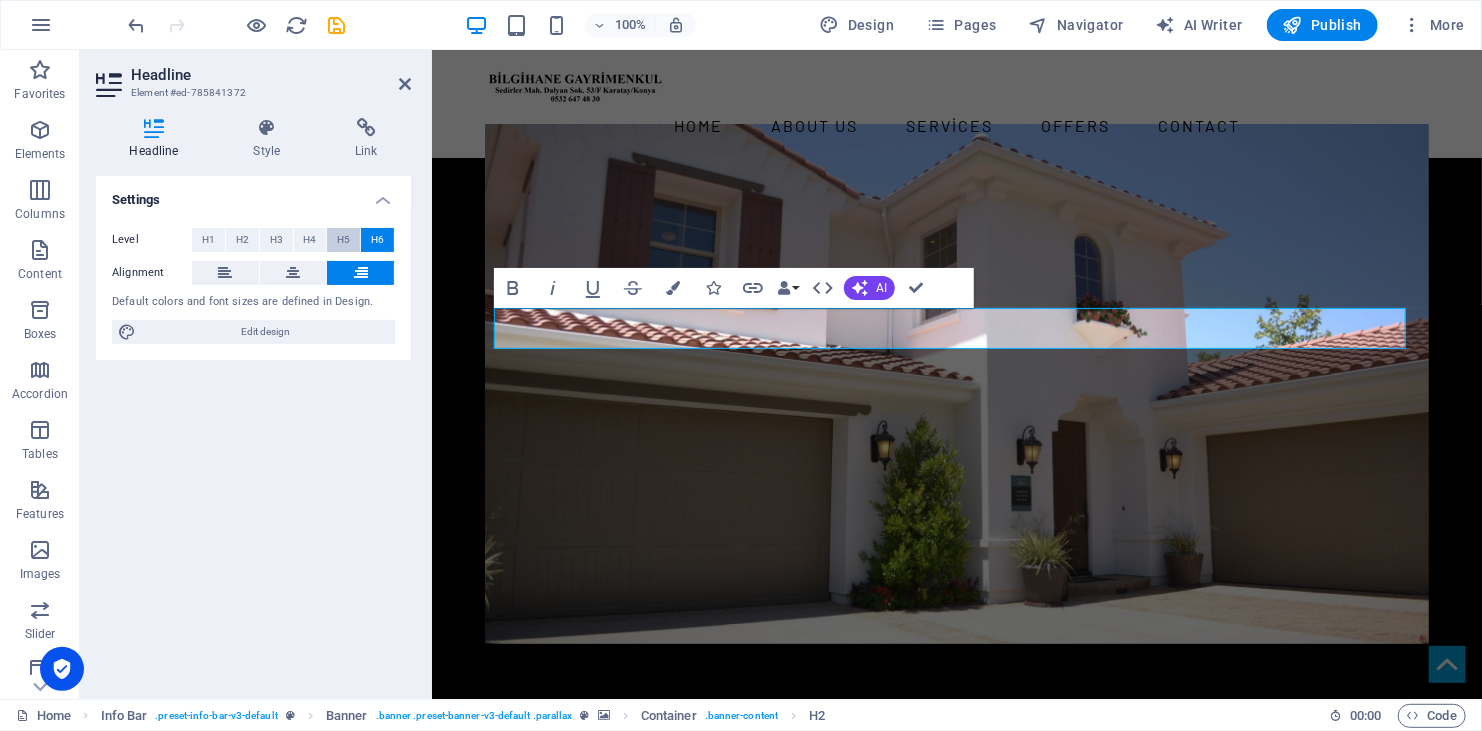 click on "H5" at bounding box center [343, 240] 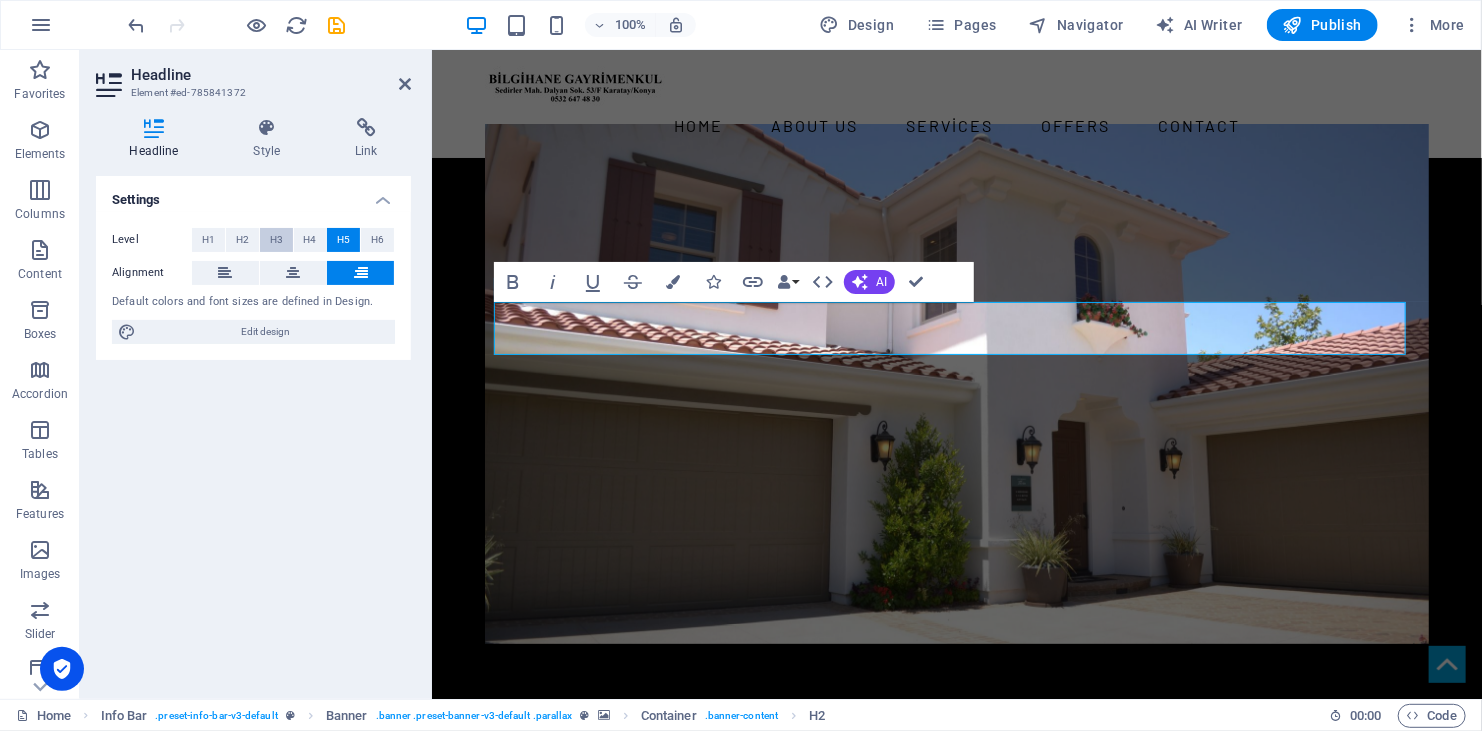 click on "H3" at bounding box center (276, 240) 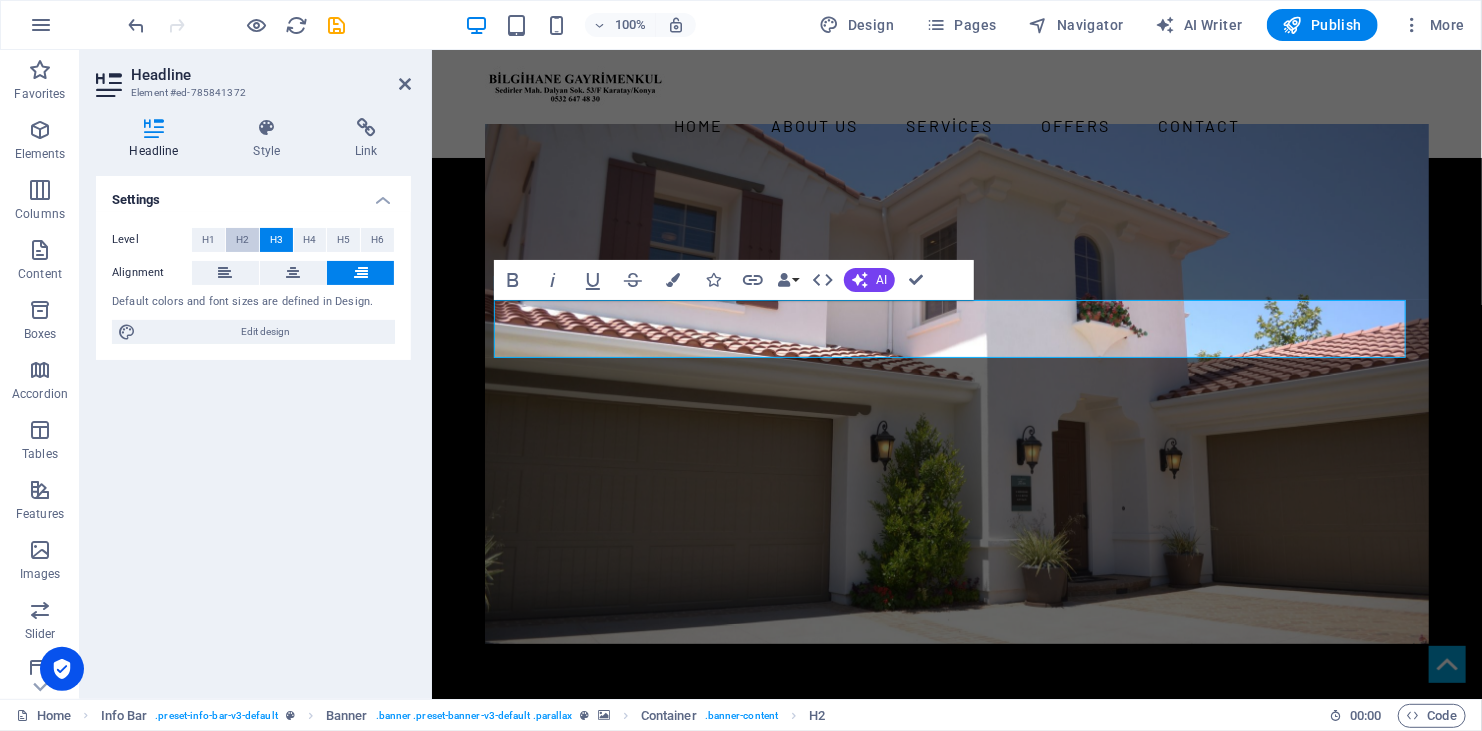 click on "H2" at bounding box center [242, 240] 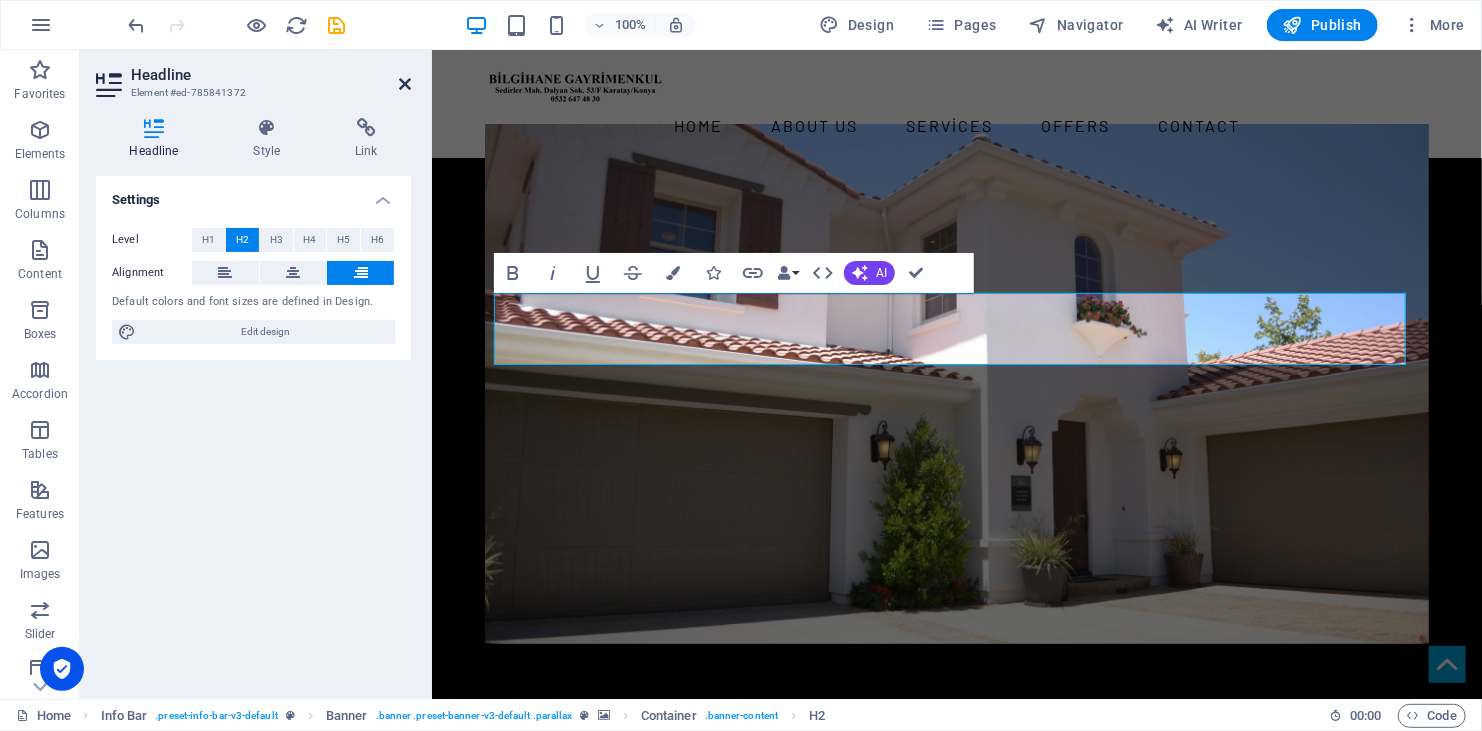 click at bounding box center [405, 84] 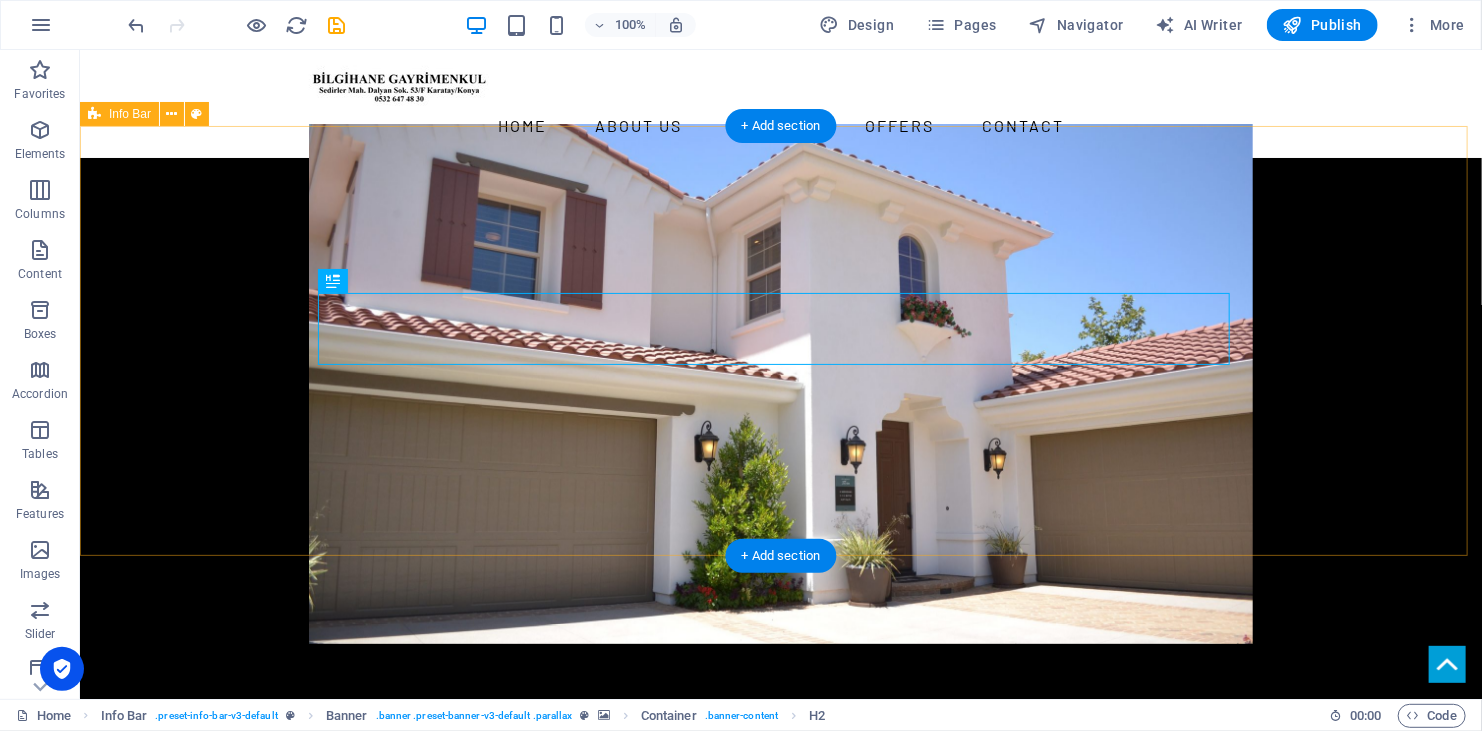 click on "​ ​    05326474830 Sedirler Mahallesi, Dalyan Sokak ,  KARATAY   42030 Get in touch with us Our offers" at bounding box center (780, 599) 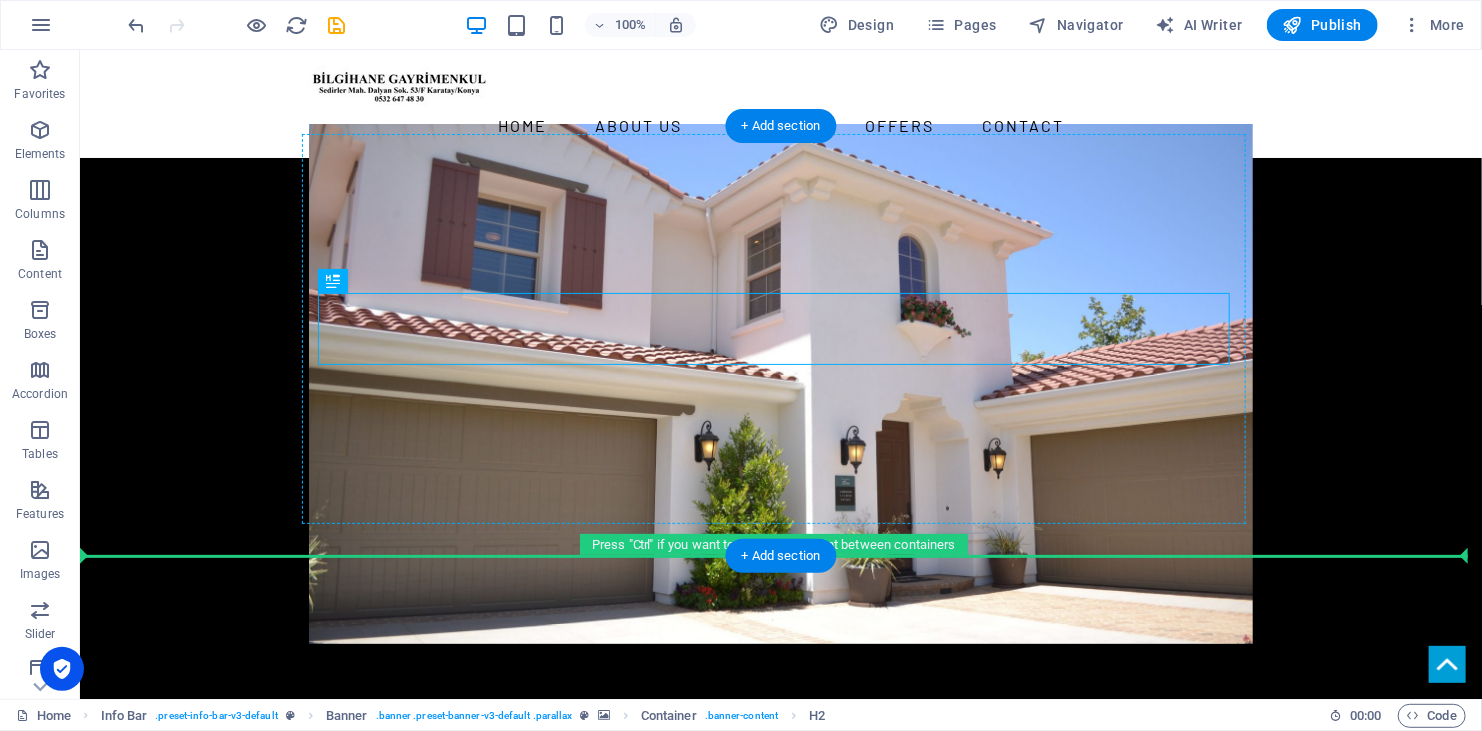 drag, startPoint x: 1063, startPoint y: 306, endPoint x: 1097, endPoint y: 484, distance: 181.2181 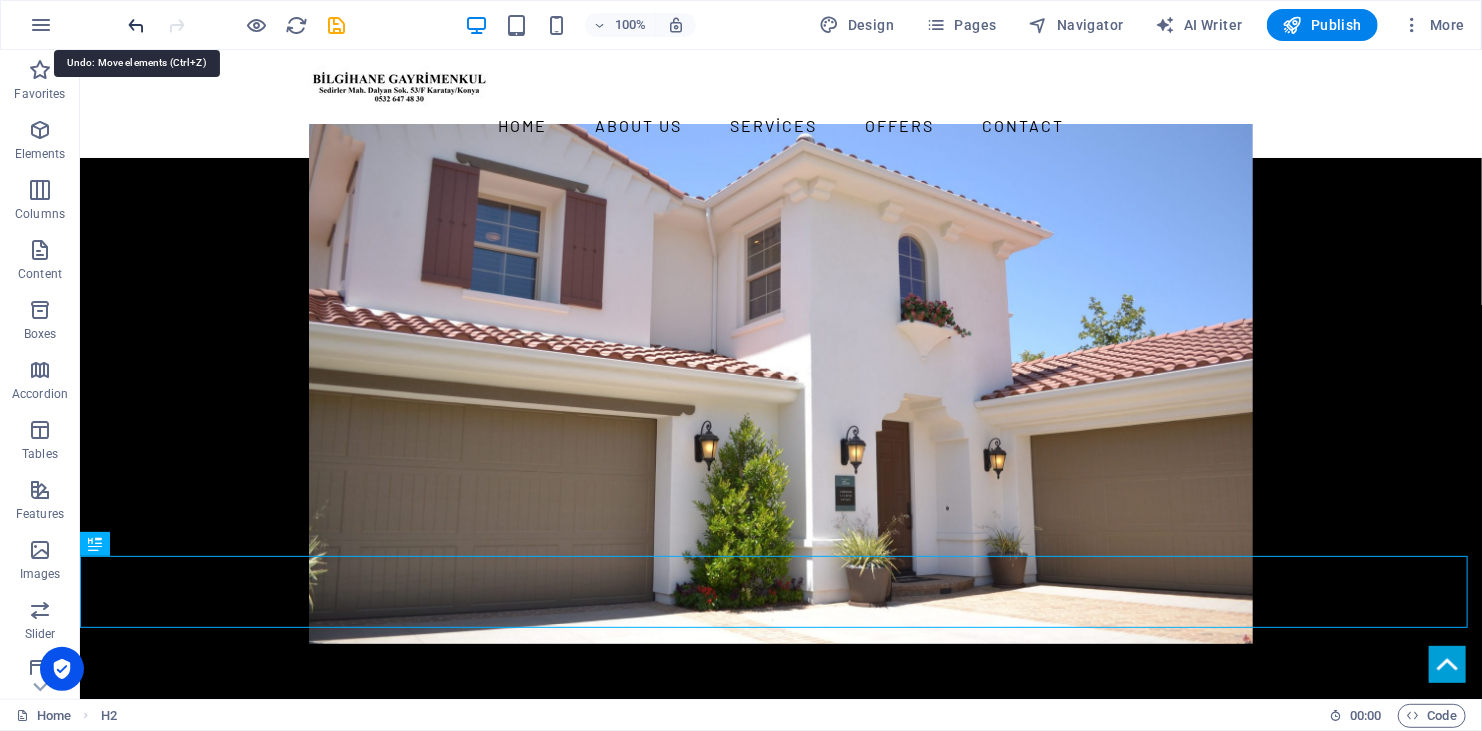 click at bounding box center (137, 25) 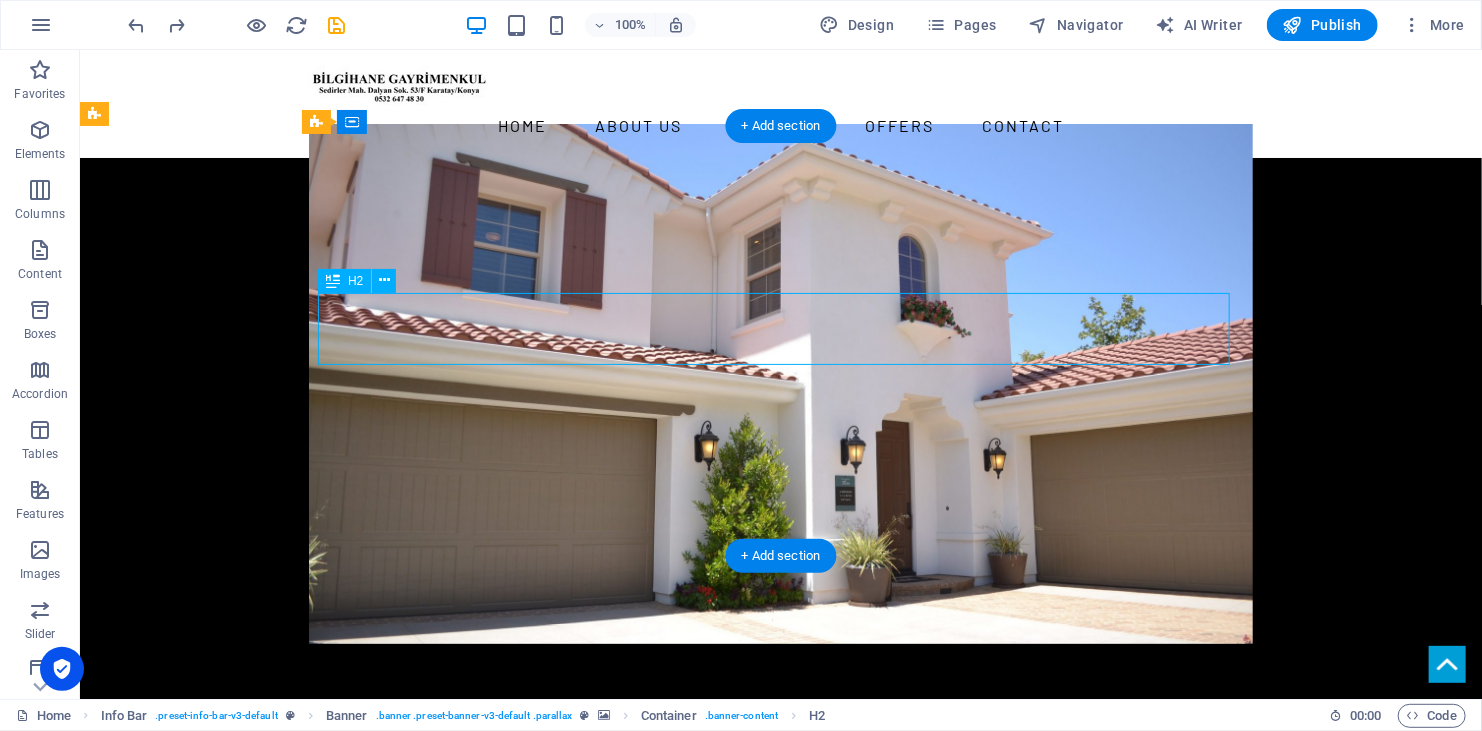 drag, startPoint x: 1106, startPoint y: 308, endPoint x: 1106, endPoint y: 206, distance: 102 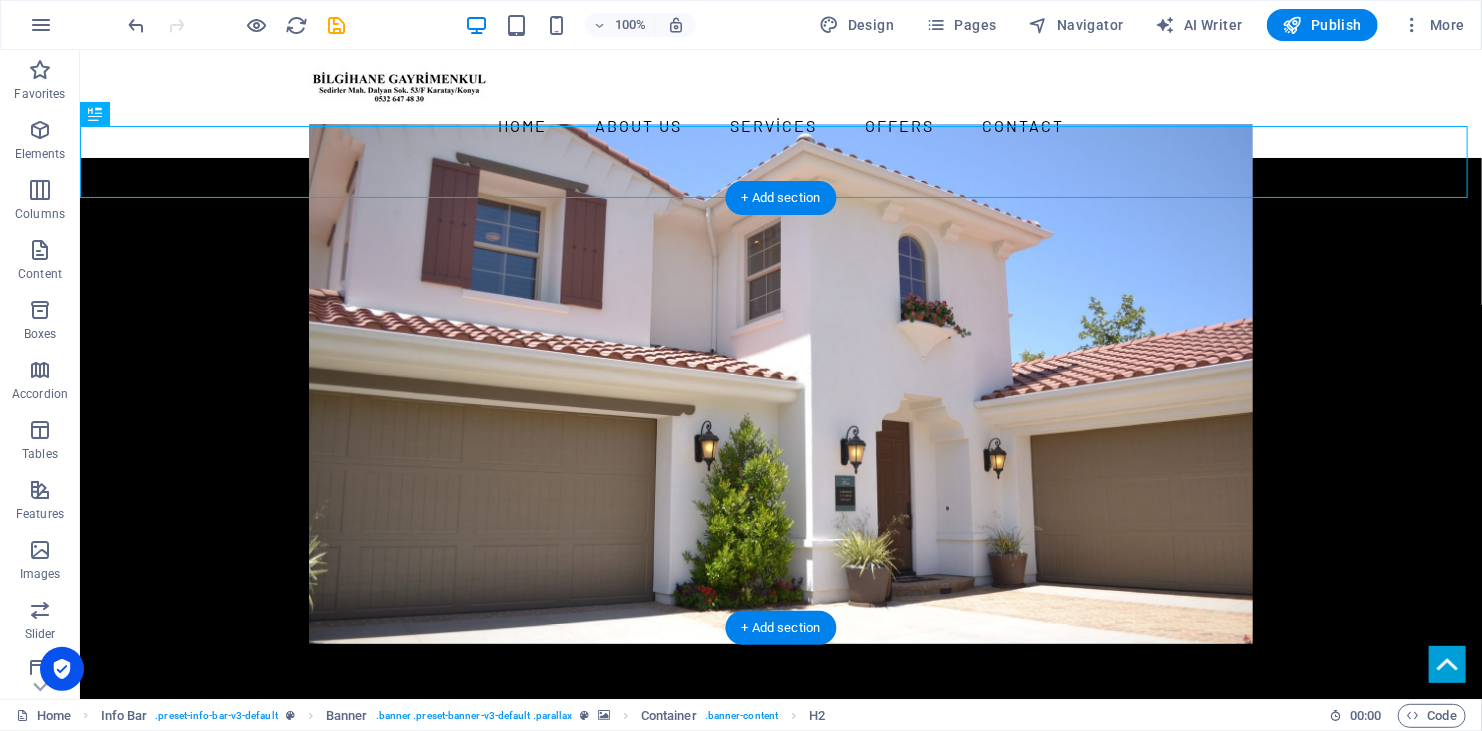 click on "​ ​    05326474830 Sedirler Mahallesi, Dalyan Sokak ,  KARATAY   42030 Get in touch with us Our offers" at bounding box center [780, 599] 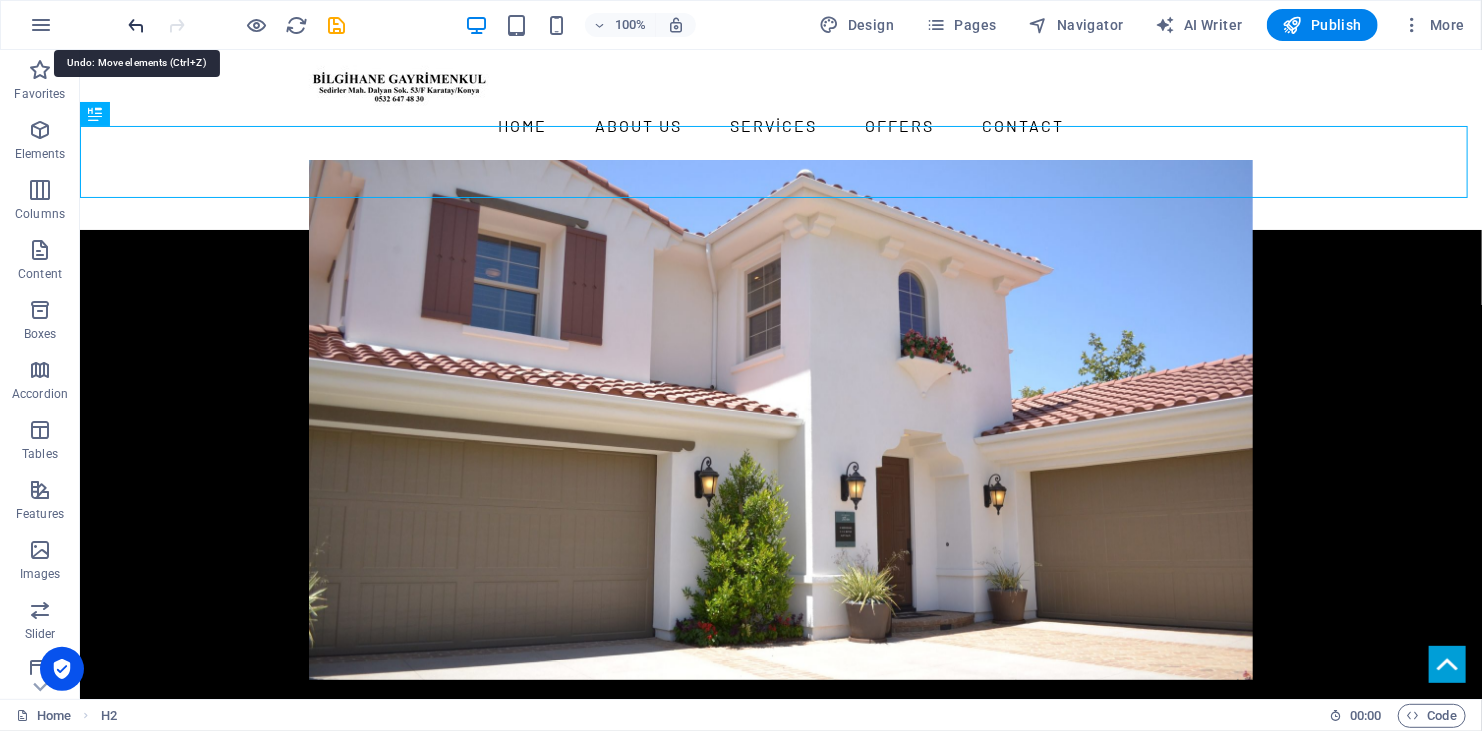 click at bounding box center (137, 25) 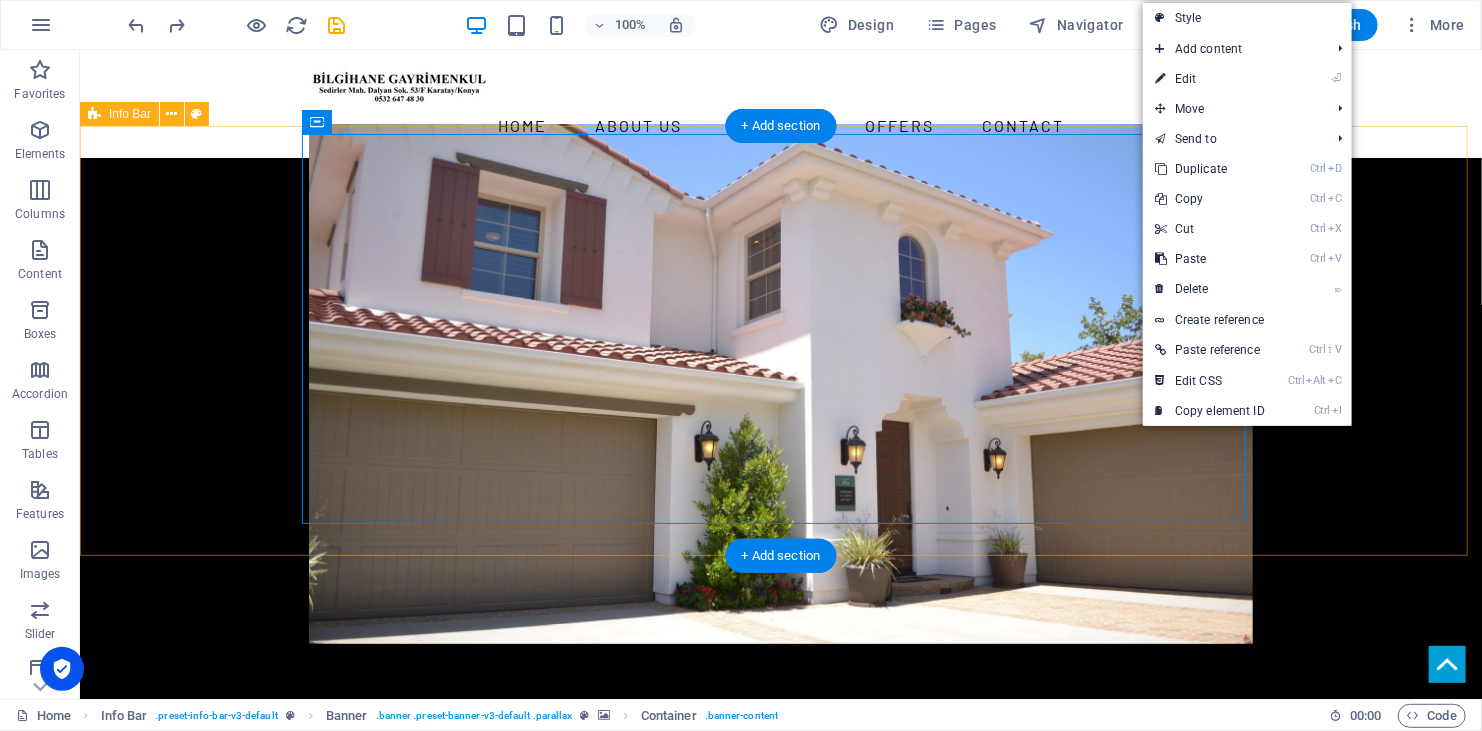 click on "​ ​    05326474830 Sedirler Mahallesi, Dalyan Sokak ,  KARATAY   42030 Get in touch with us Our offers" at bounding box center [780, 599] 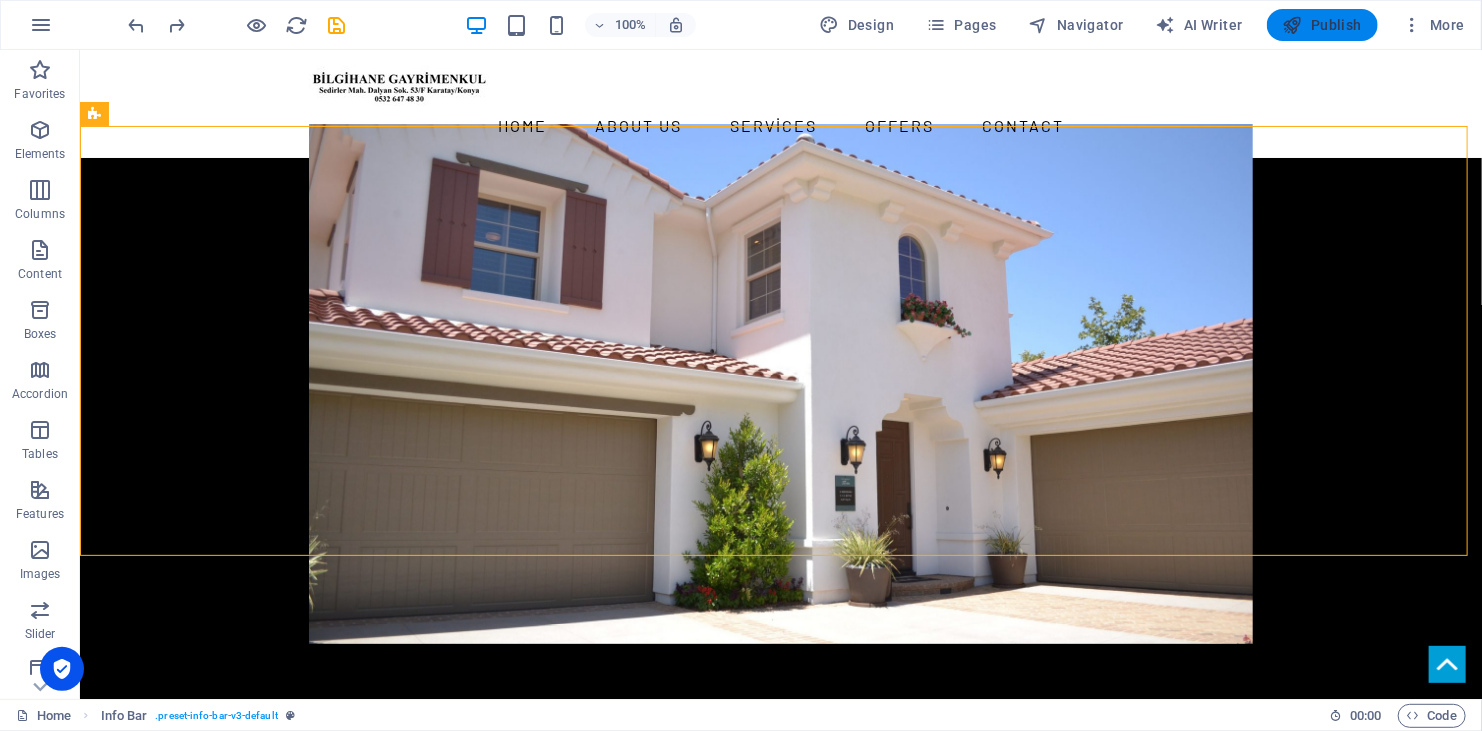 click on "Publish" at bounding box center [1322, 25] 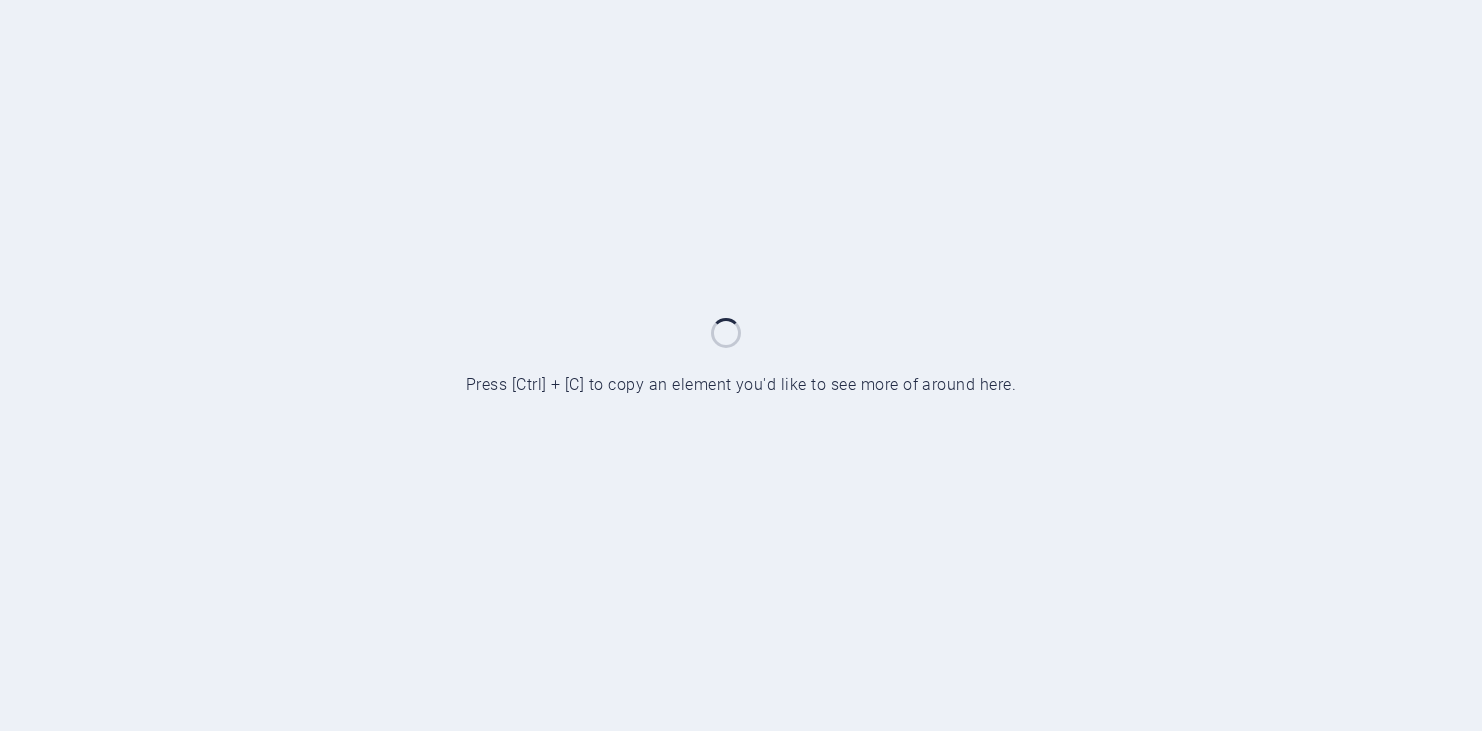 scroll, scrollTop: 0, scrollLeft: 0, axis: both 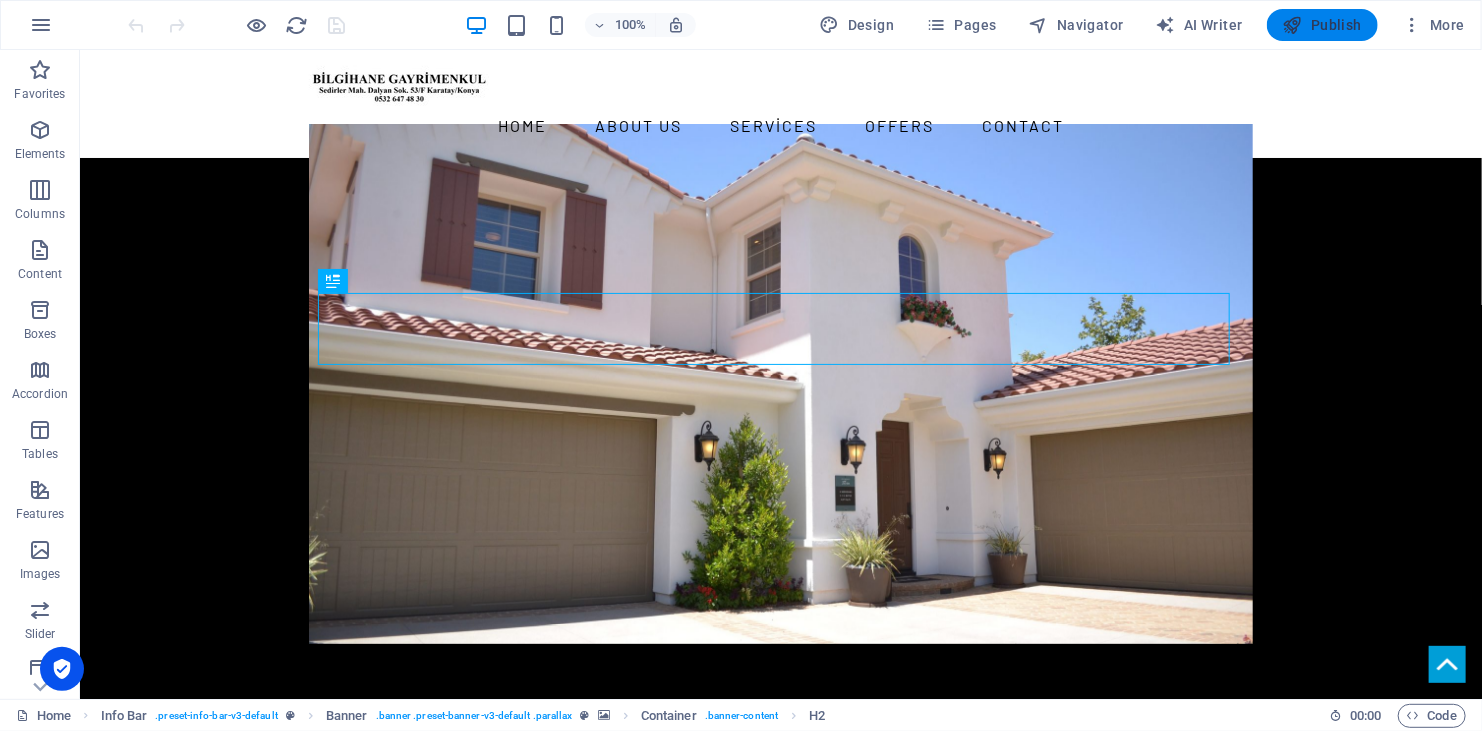 click on "Publish" at bounding box center [1322, 25] 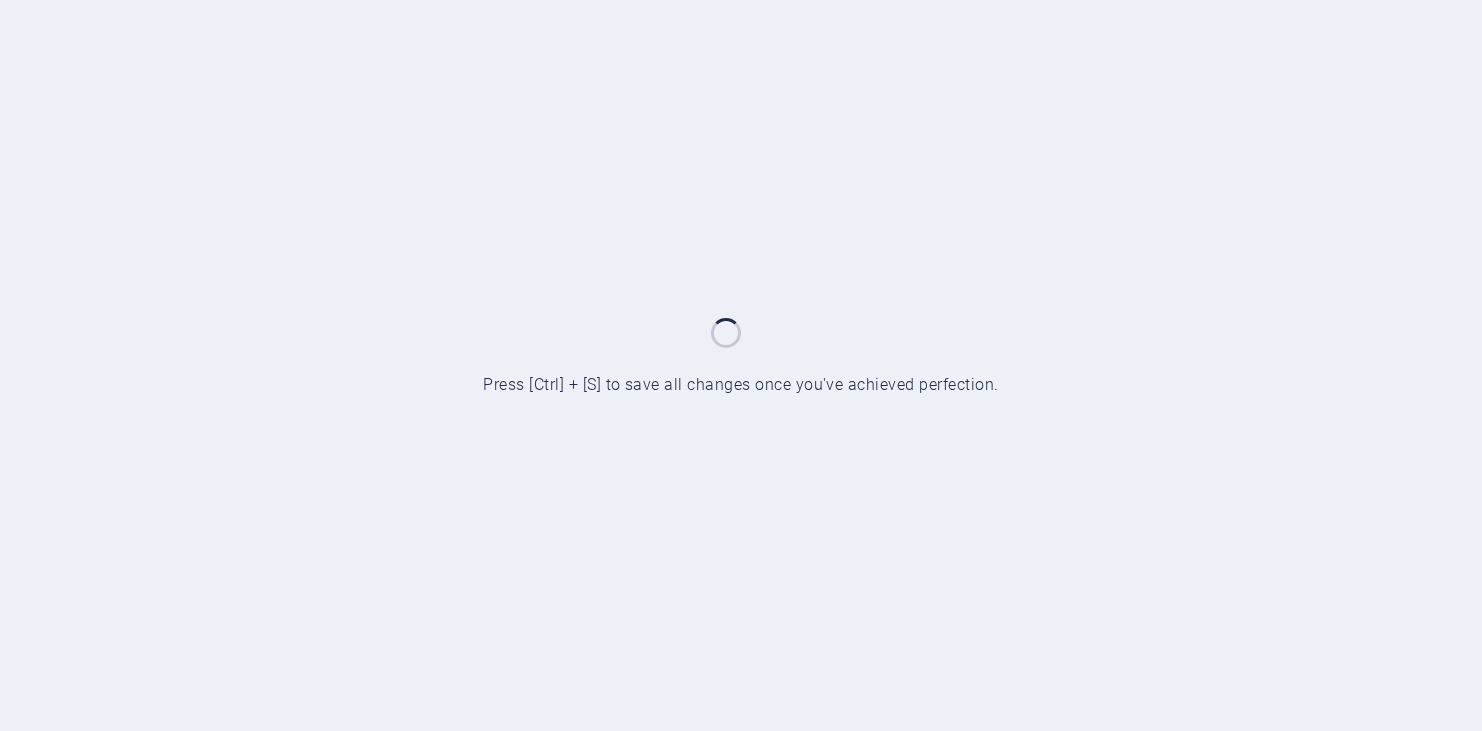 scroll, scrollTop: 0, scrollLeft: 0, axis: both 